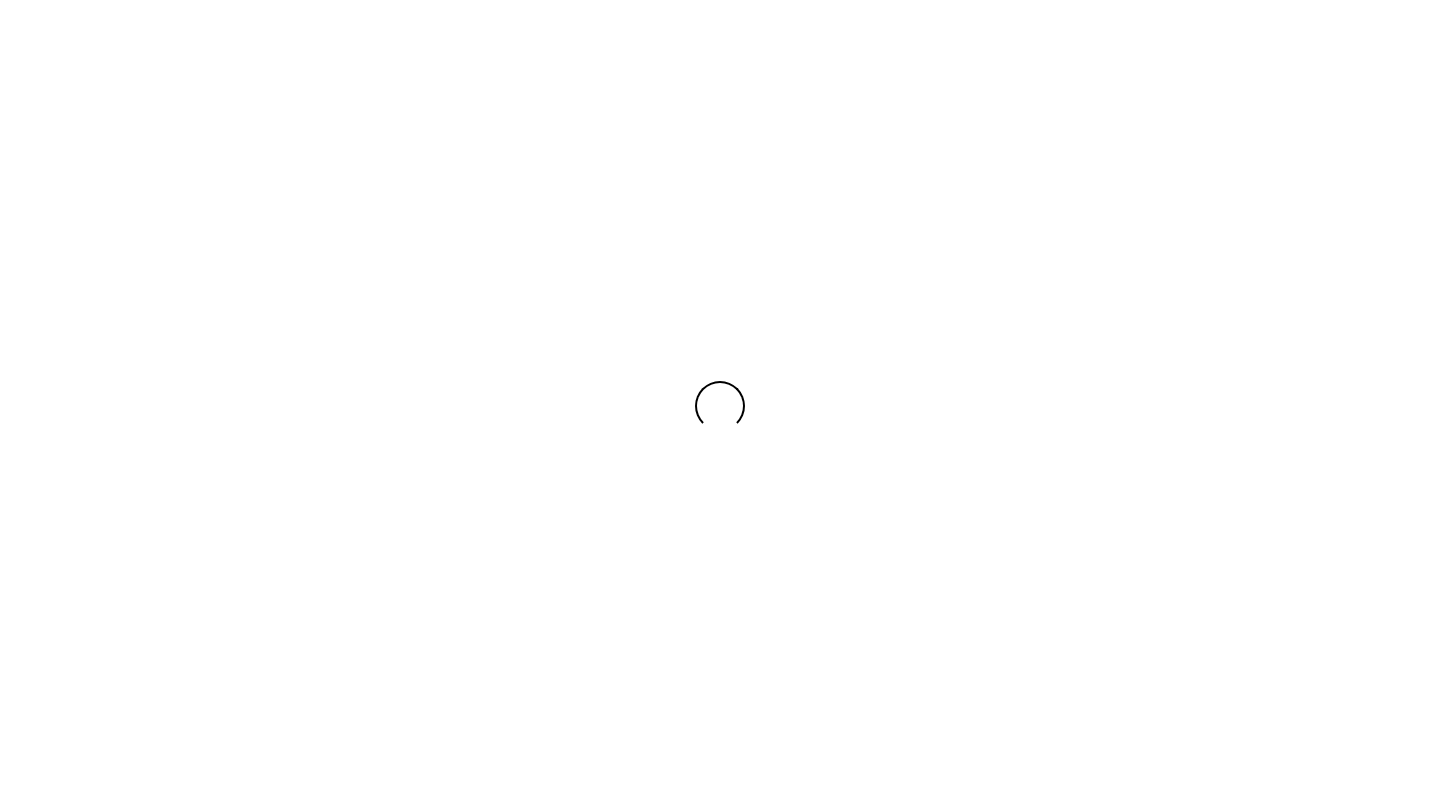 scroll, scrollTop: 0, scrollLeft: 0, axis: both 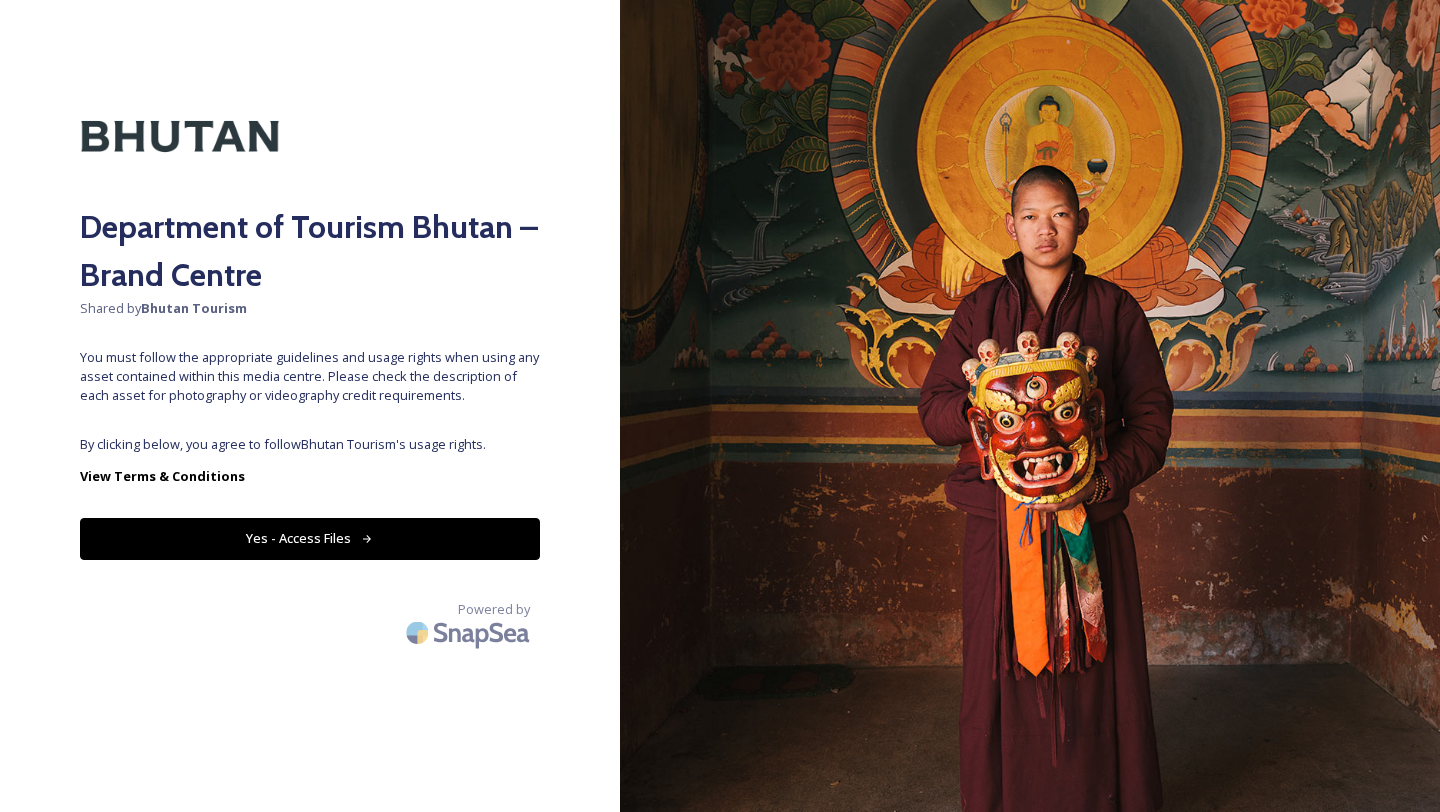 click on "Yes - Access Files" at bounding box center [310, 538] 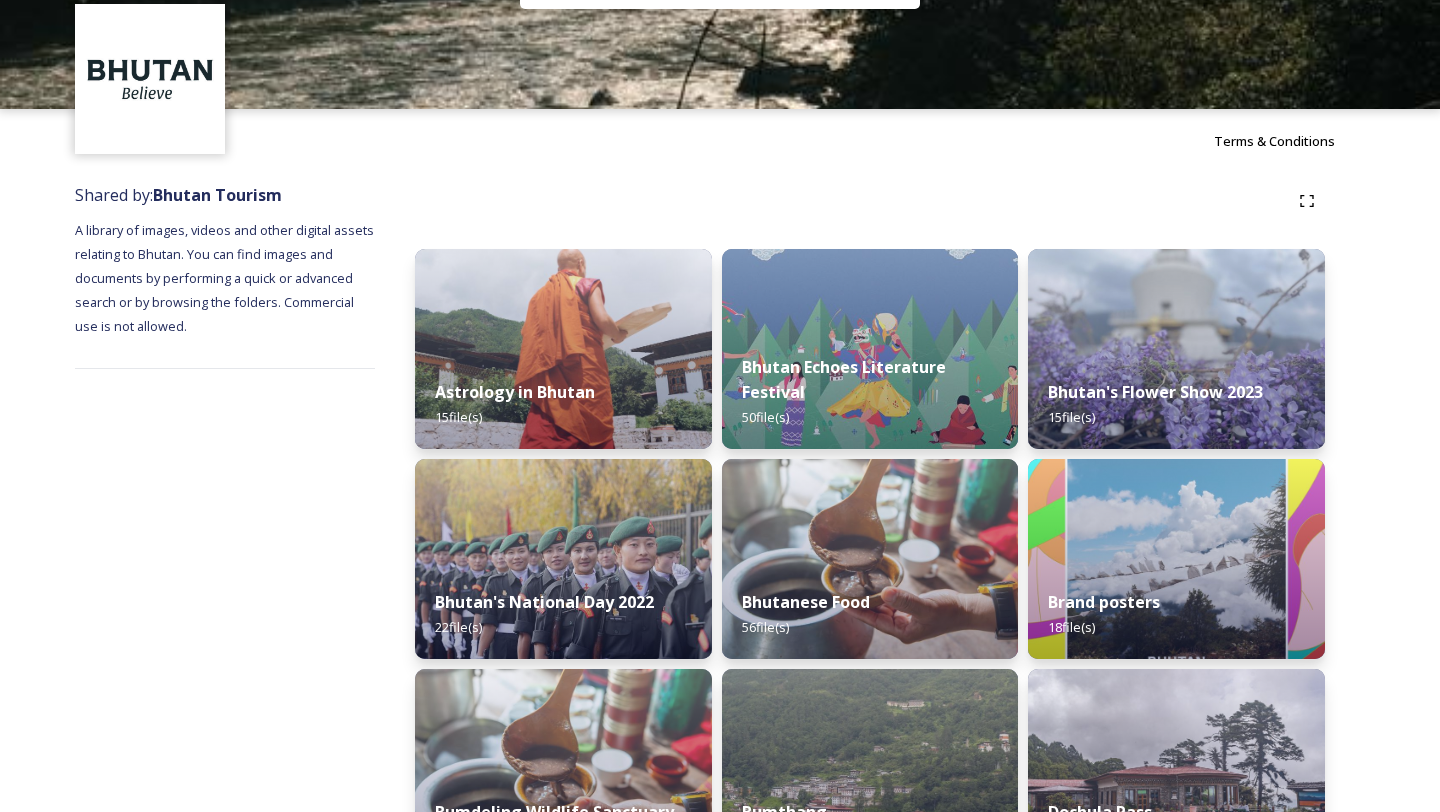 scroll, scrollTop: 69, scrollLeft: 0, axis: vertical 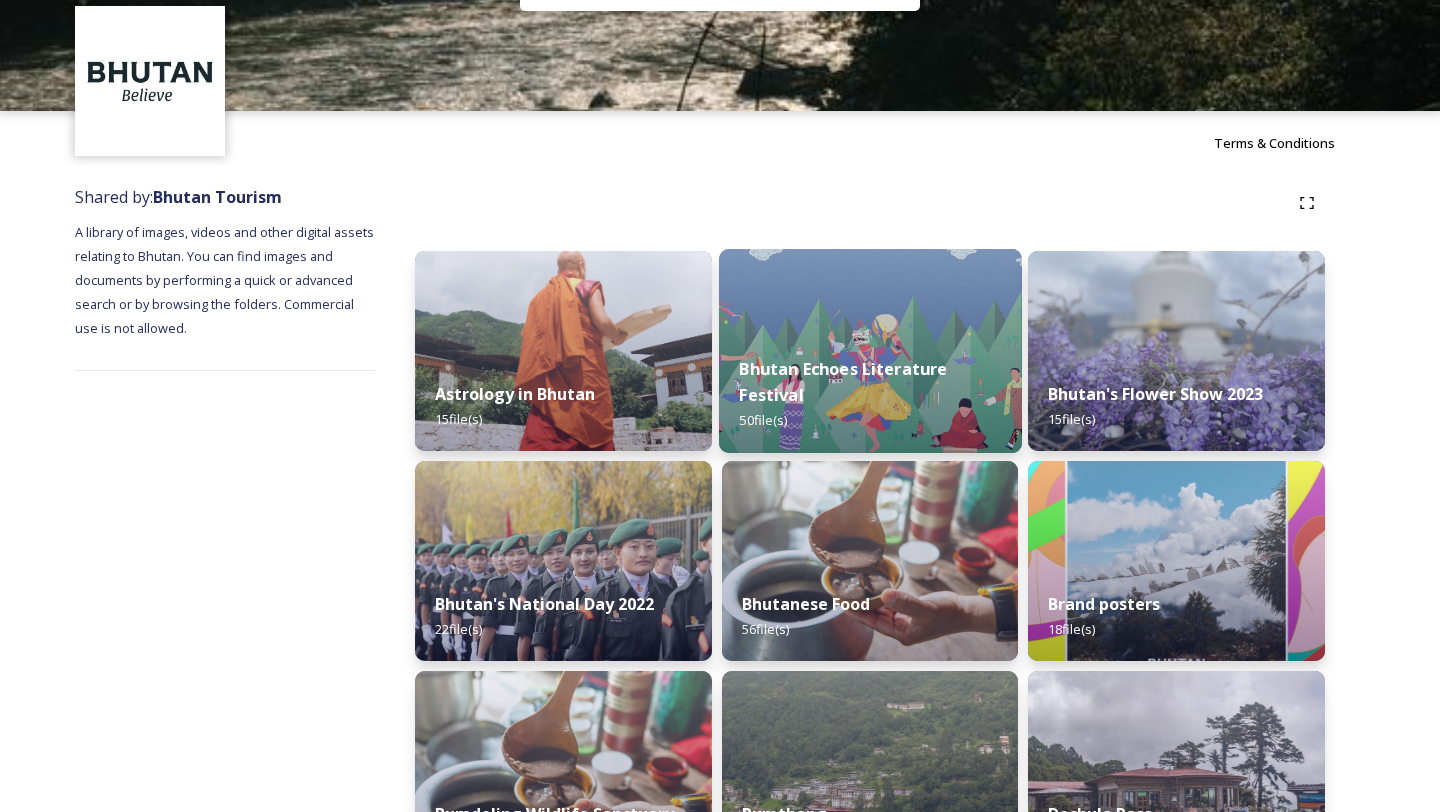 click on "Bhutan Echoes Literature Festival 50  file(s)" at bounding box center (870, 395) 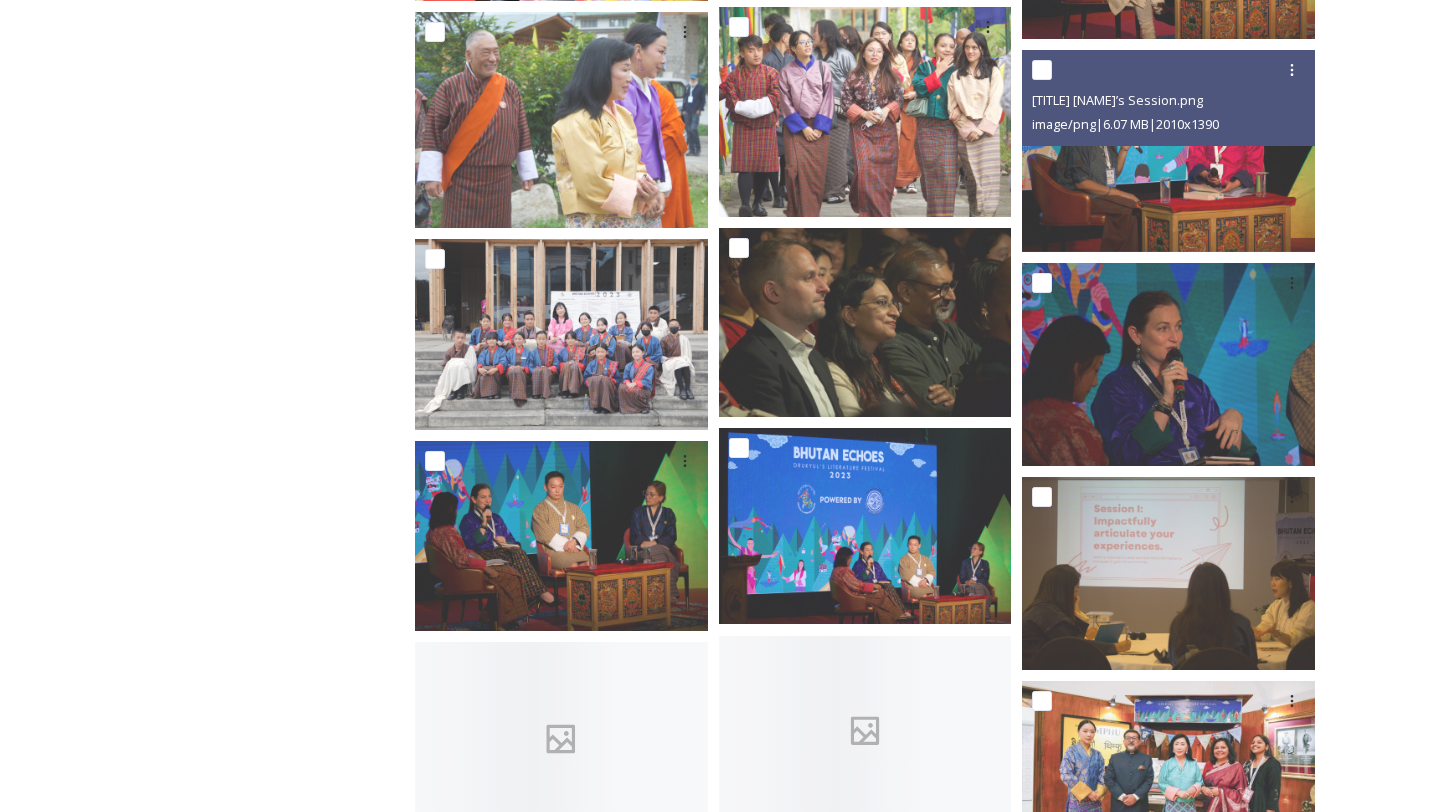 scroll, scrollTop: 2637, scrollLeft: 0, axis: vertical 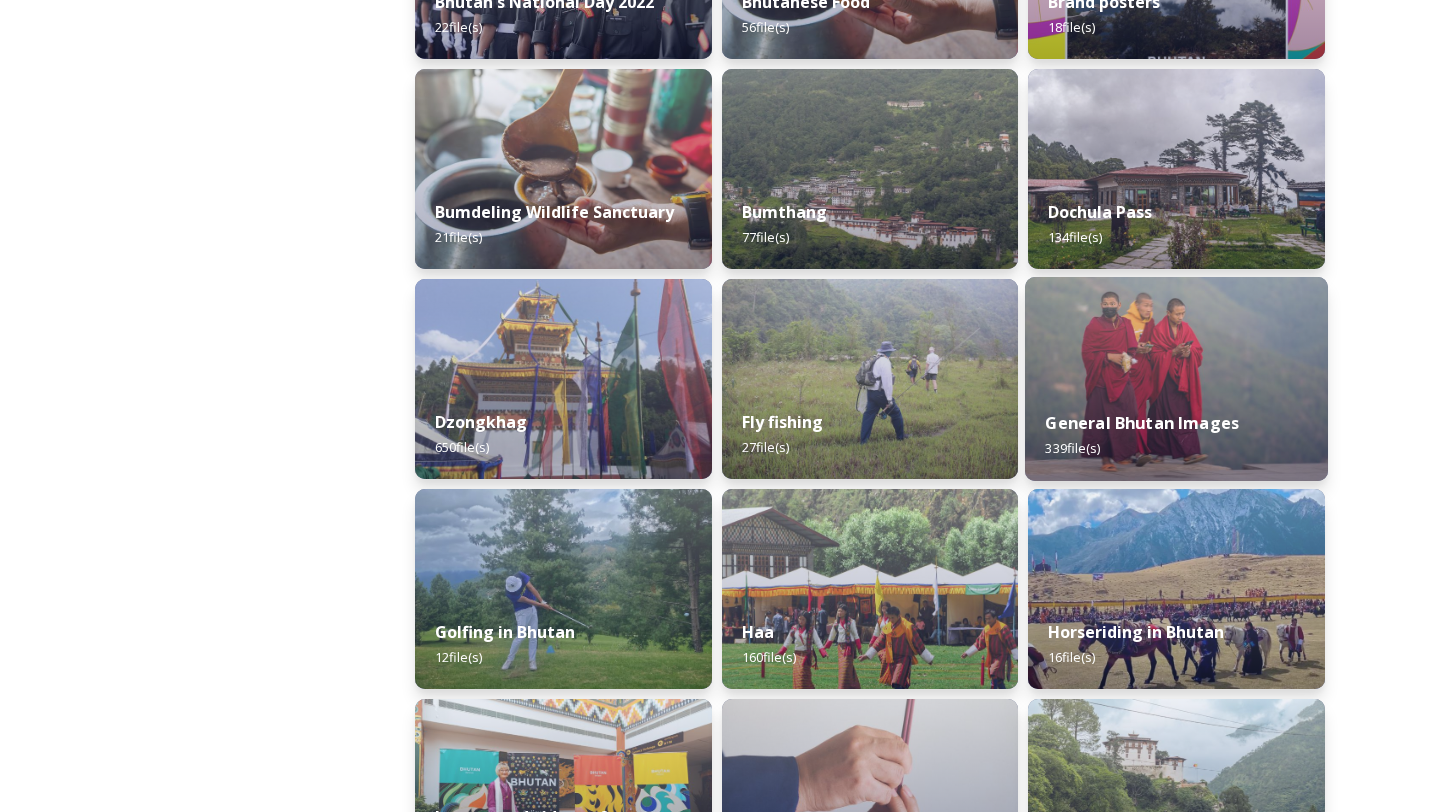 click on "General Bhutan Images" at bounding box center [1143, 423] 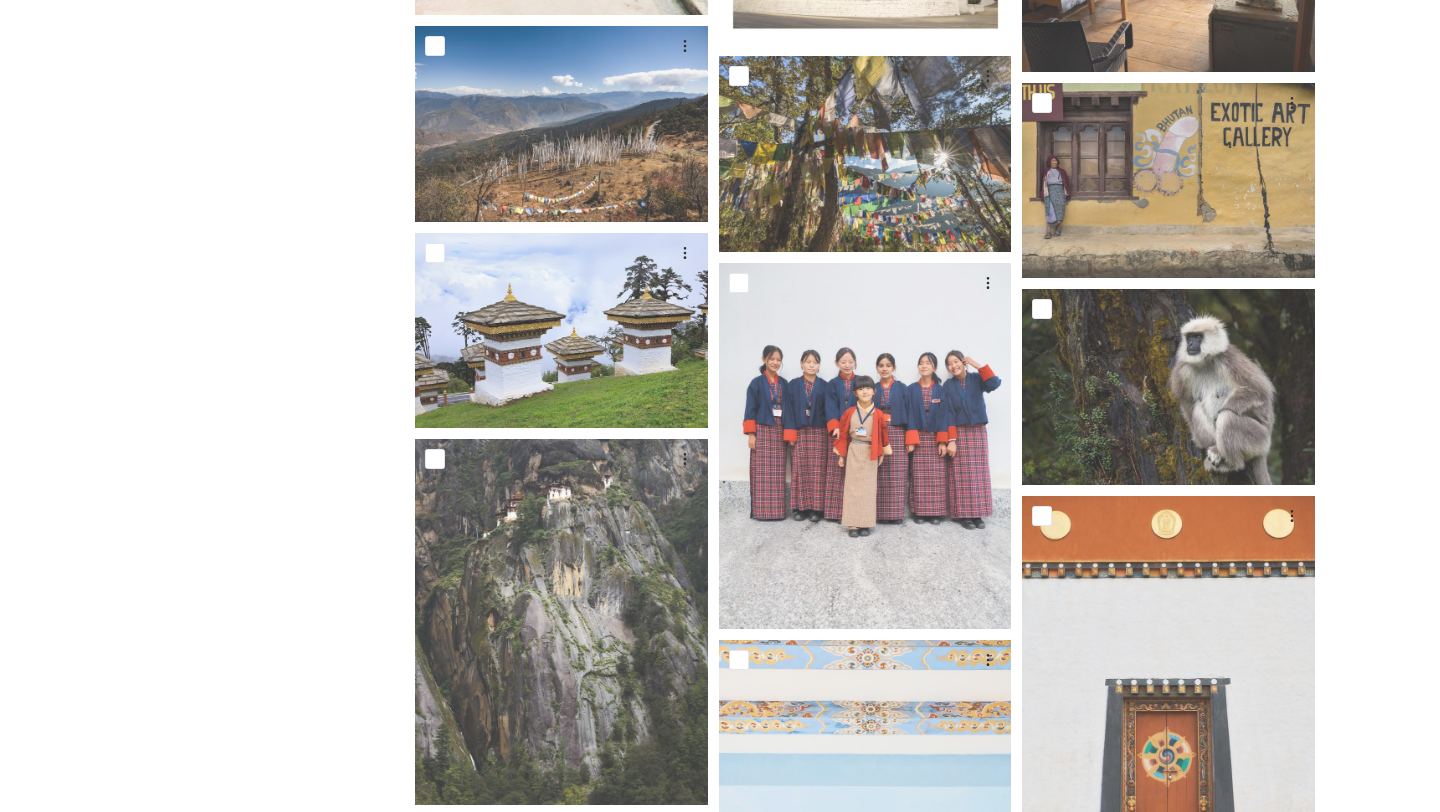 scroll, scrollTop: 16319, scrollLeft: 0, axis: vertical 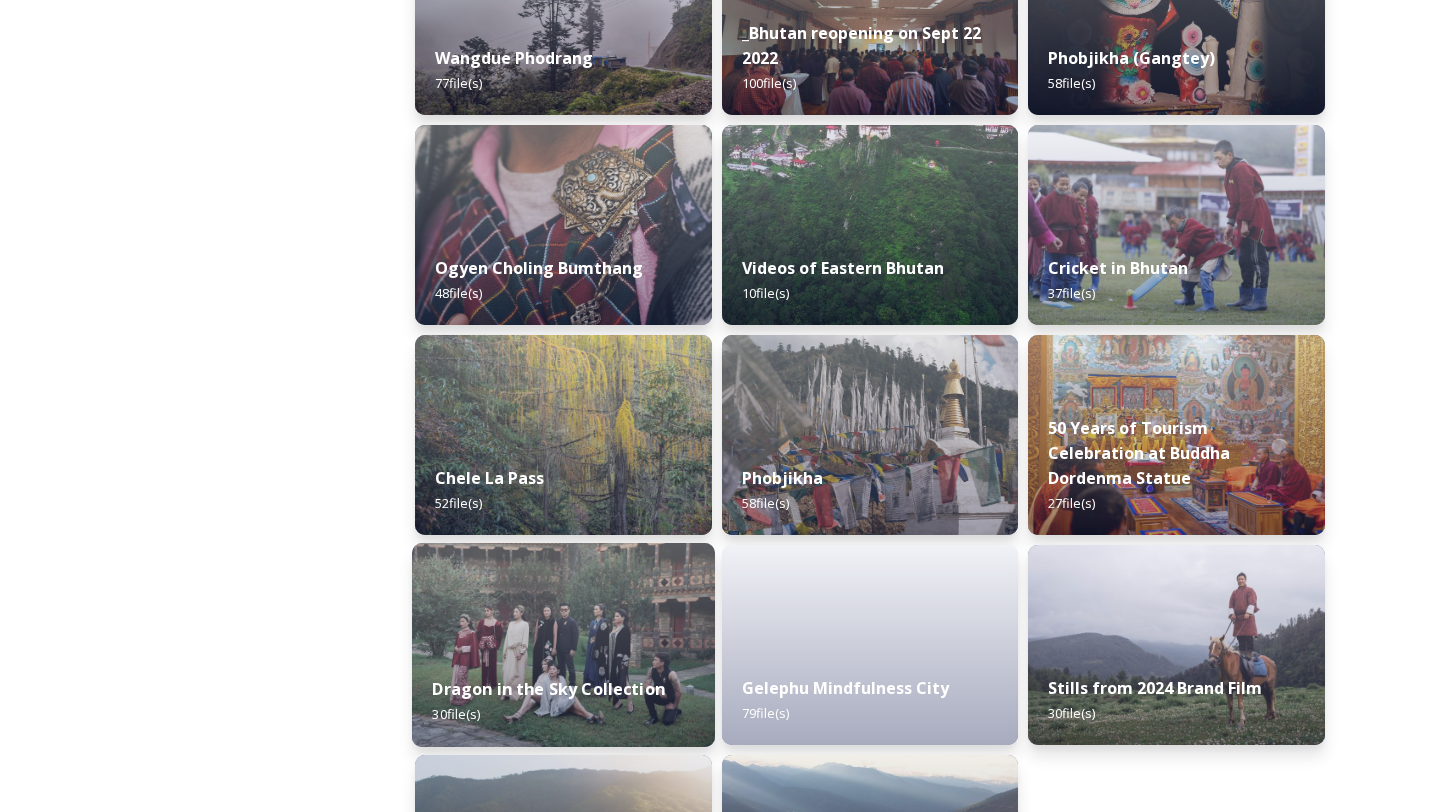 click at bounding box center [563, 645] 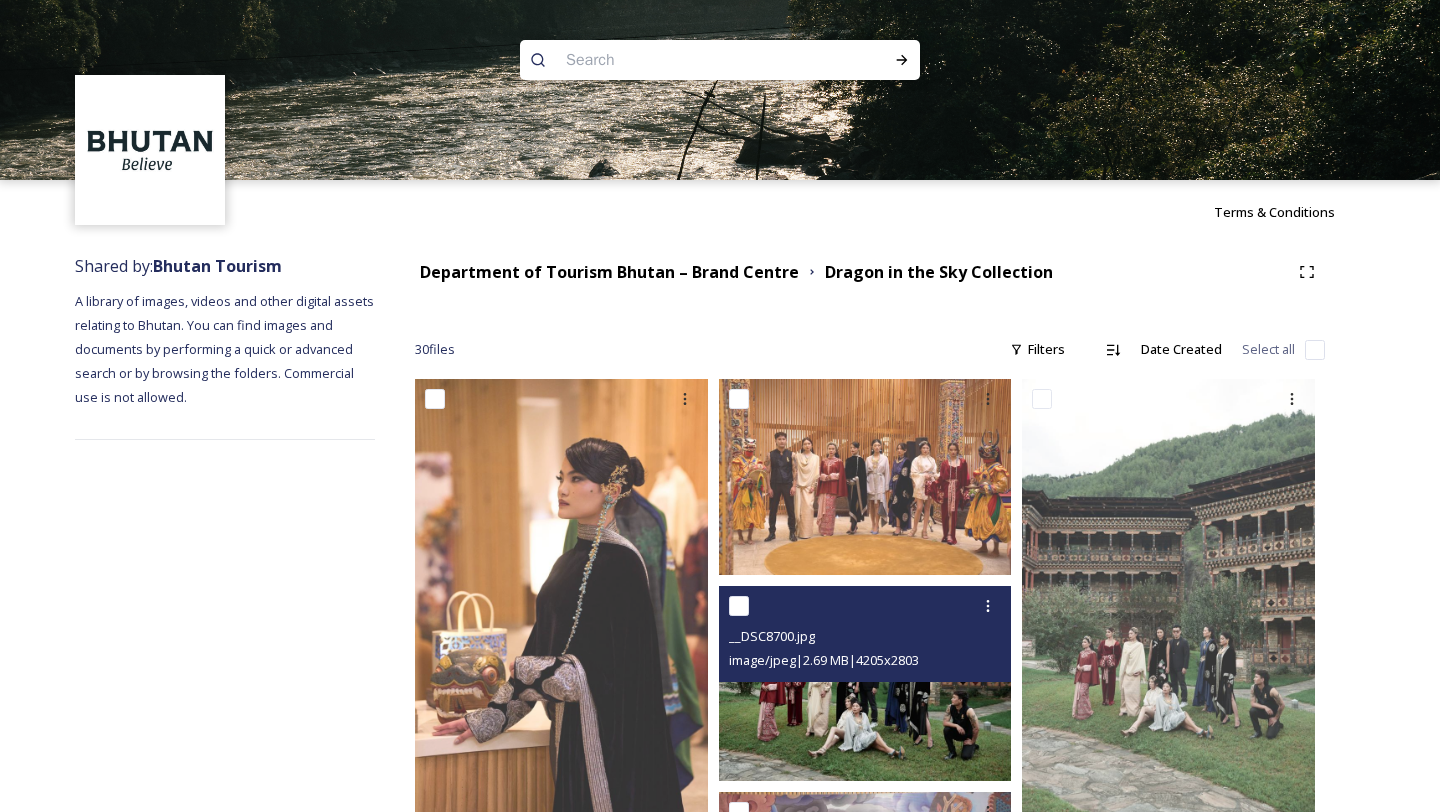 click at bounding box center (865, 682) 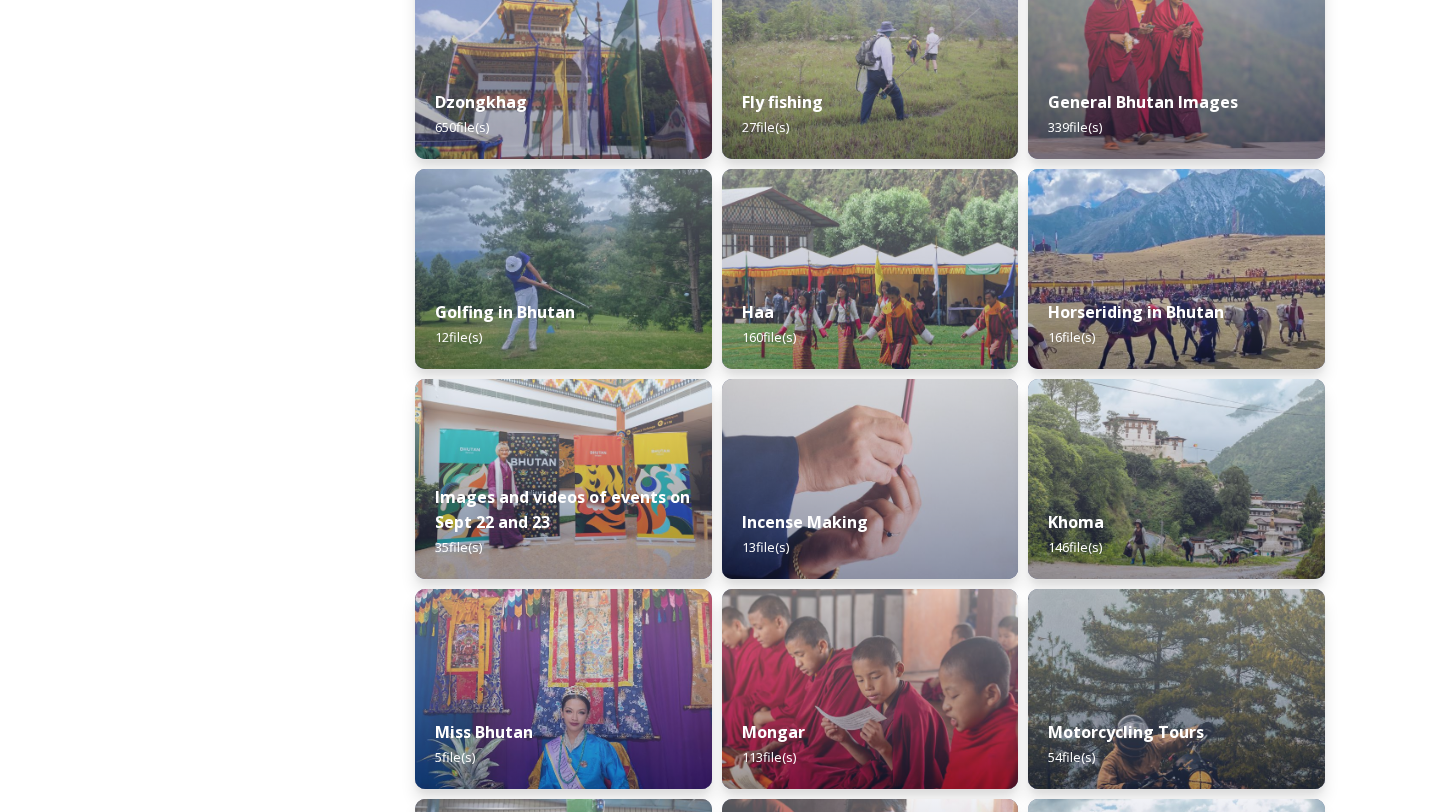 scroll, scrollTop: 992, scrollLeft: 0, axis: vertical 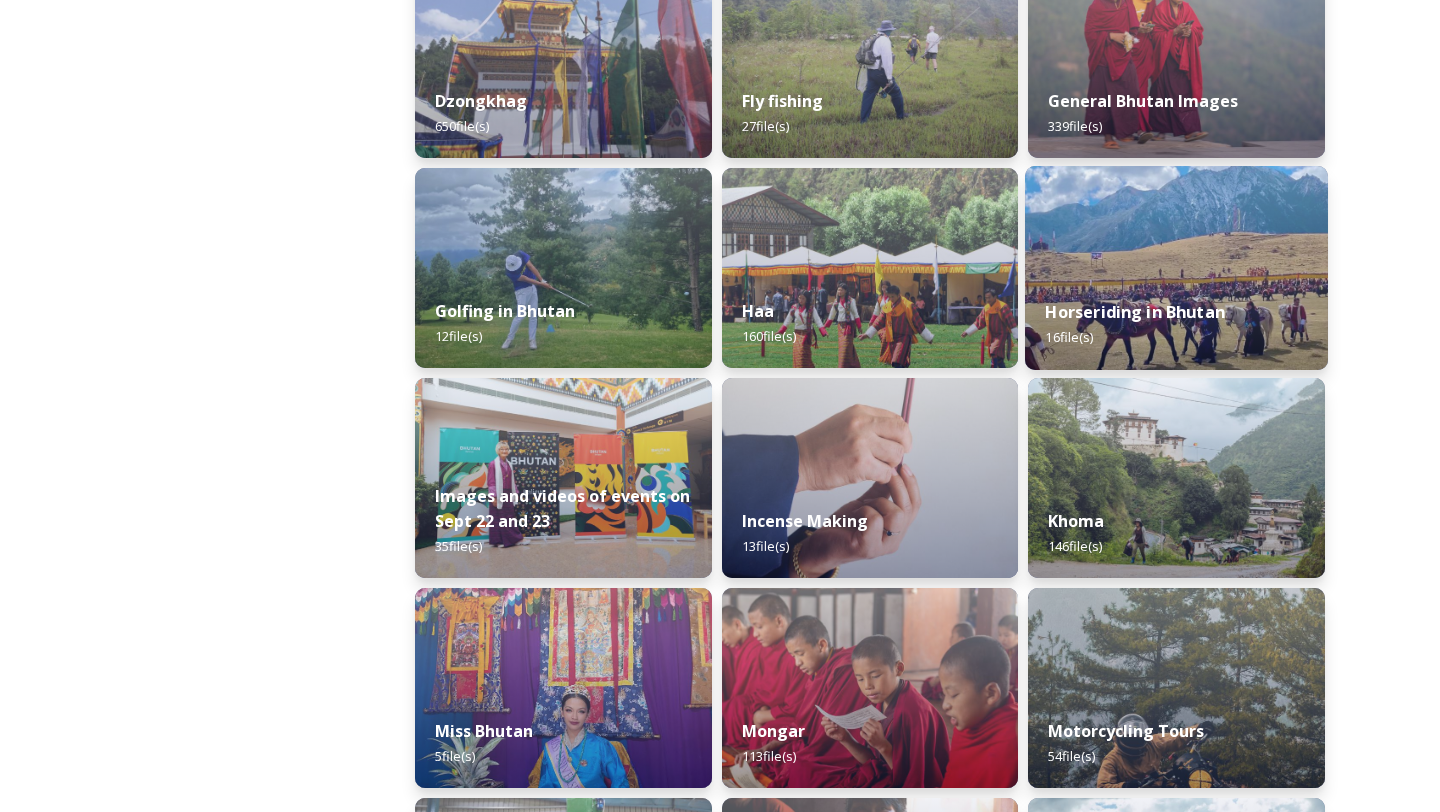 click on "Horseriding in Bhutan 16  file(s)" at bounding box center [1176, 324] 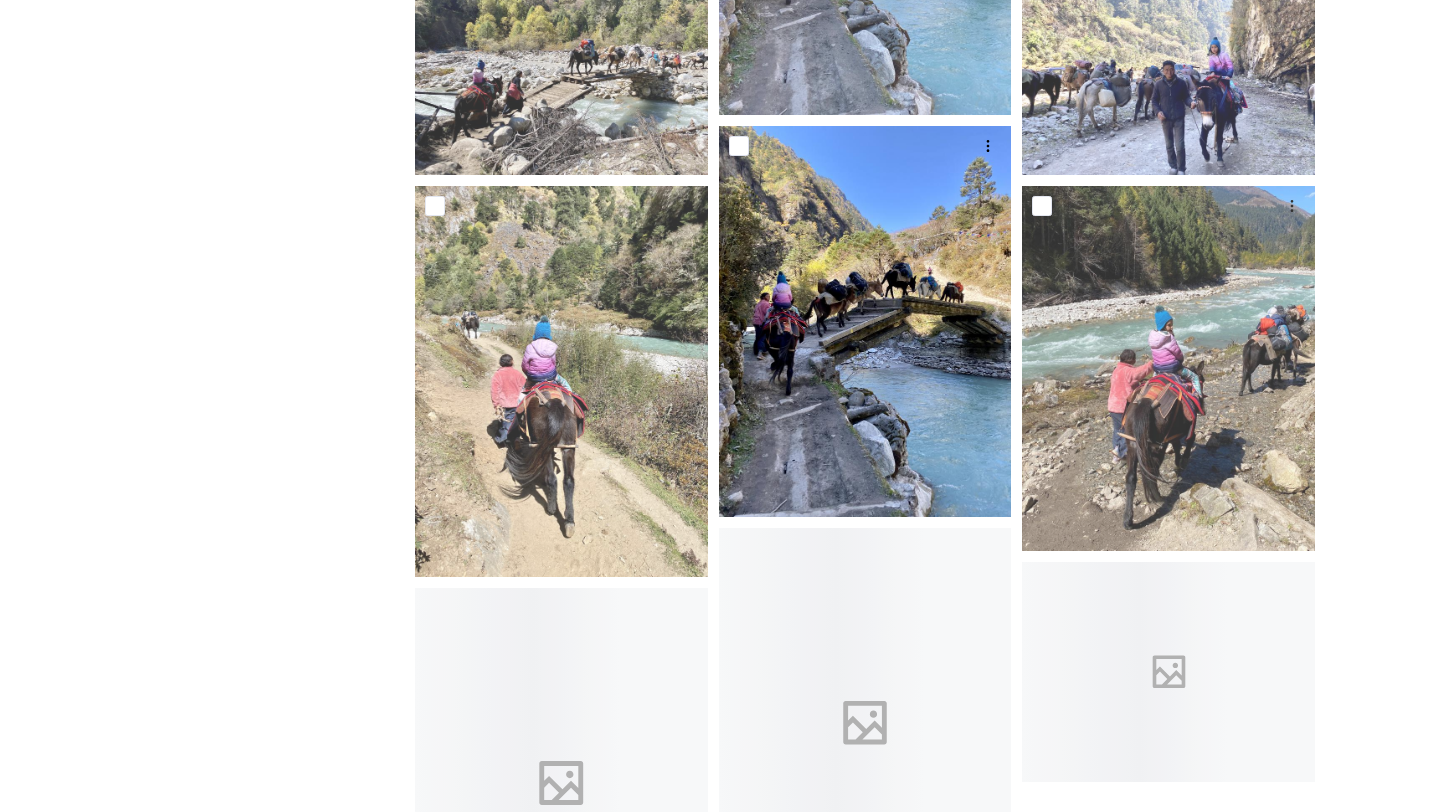 scroll, scrollTop: 1473, scrollLeft: 0, axis: vertical 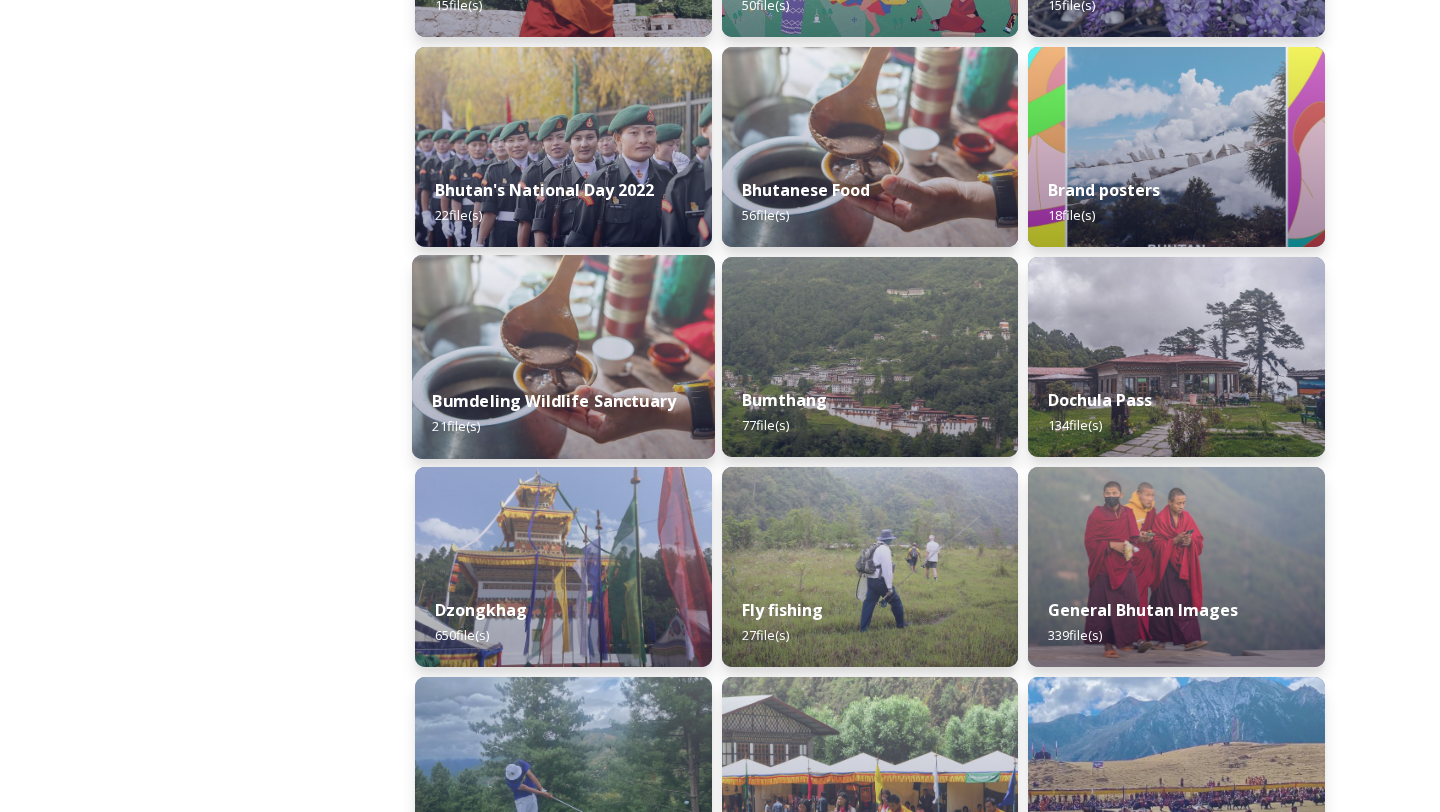 click on "Bumdeling Wildlife Sanctuary" at bounding box center (554, 401) 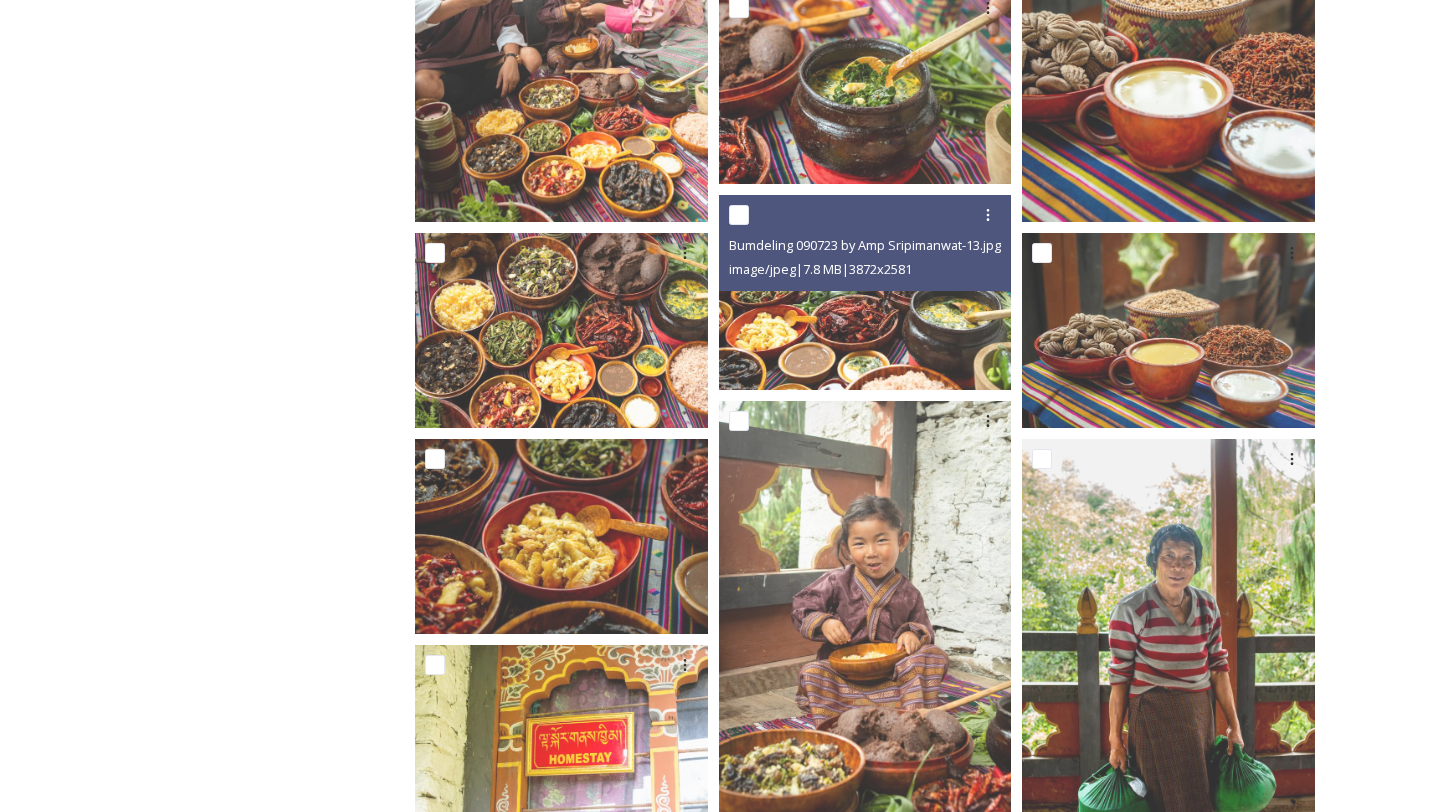 scroll, scrollTop: 1244, scrollLeft: 0, axis: vertical 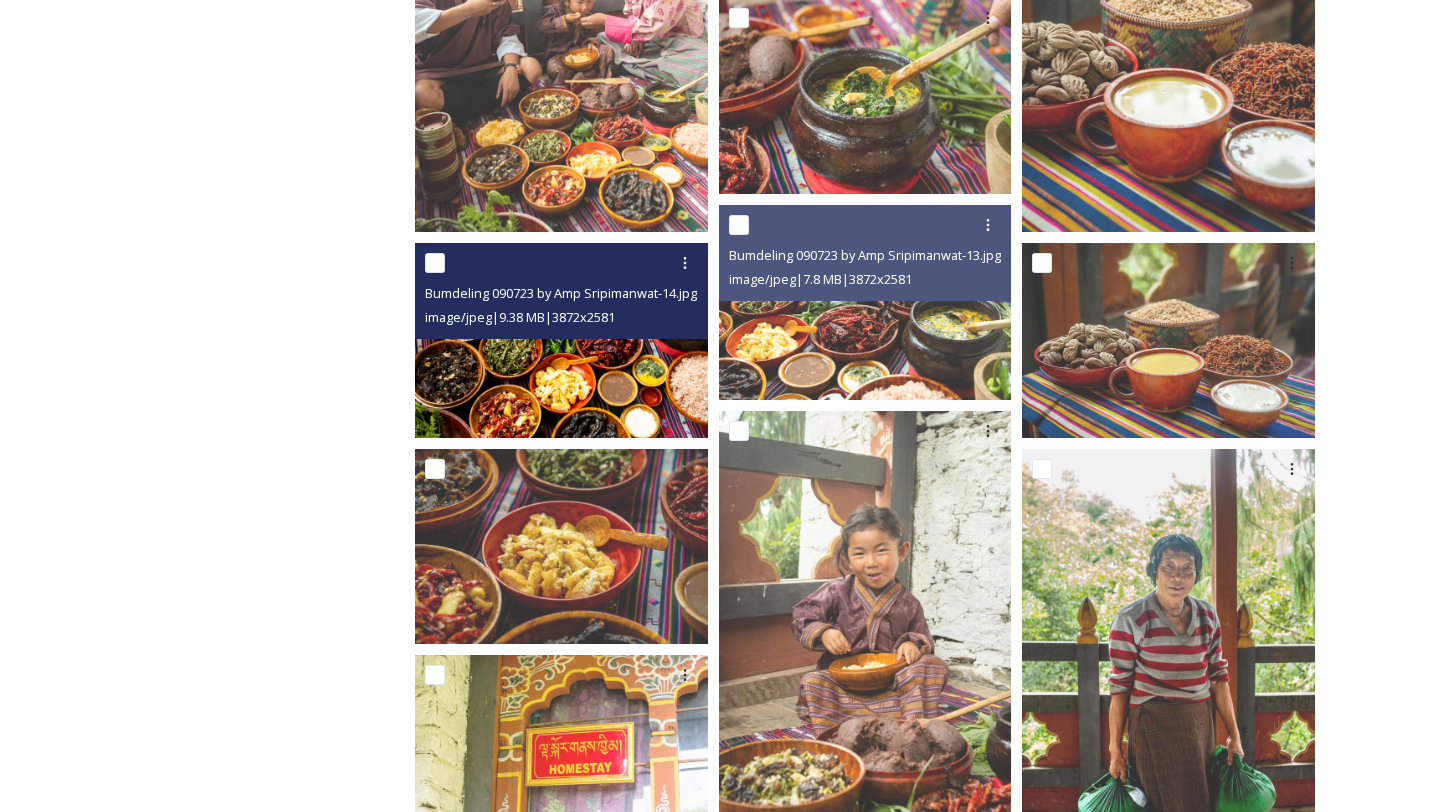click at bounding box center (561, 340) 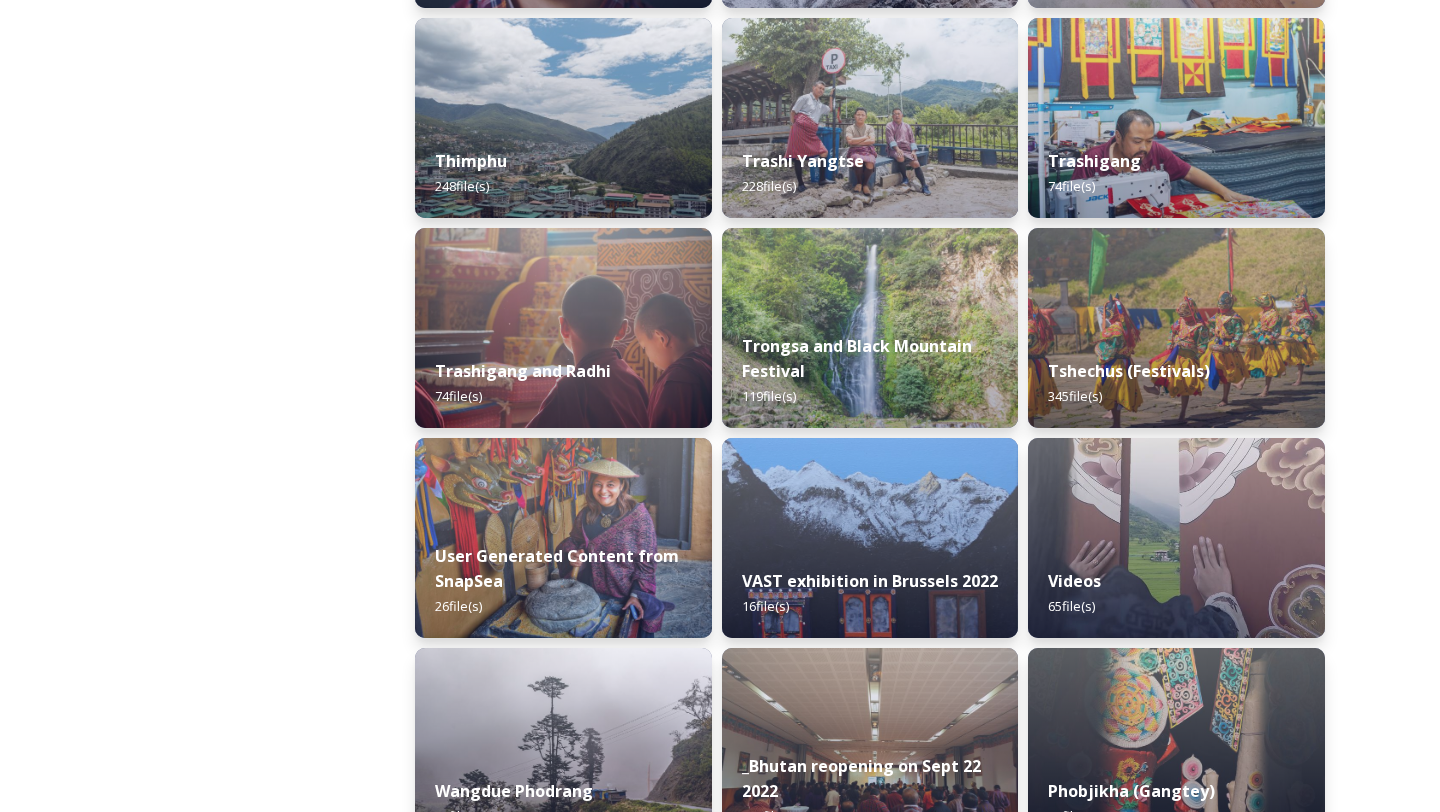 scroll, scrollTop: 2419, scrollLeft: 0, axis: vertical 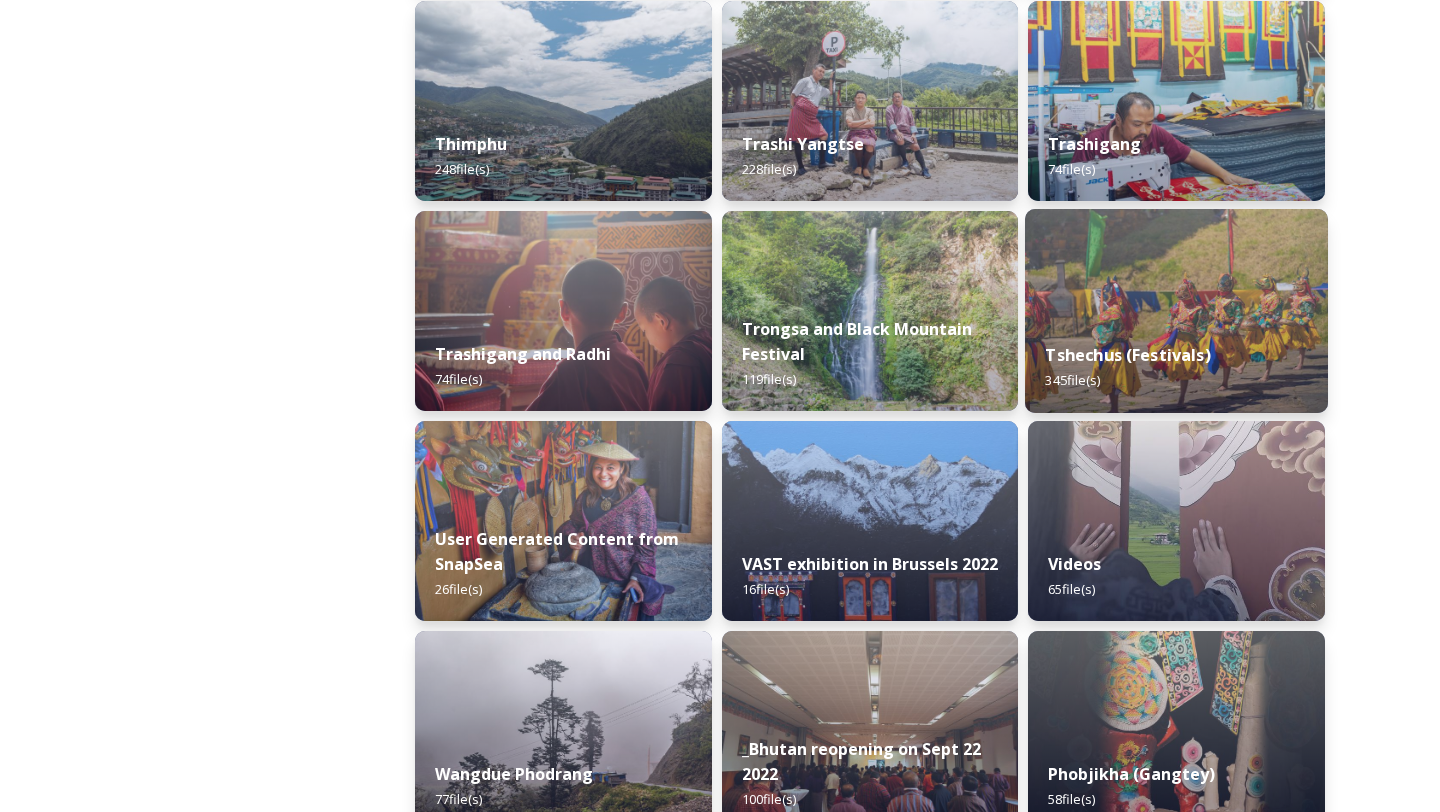 click on "Tshechus (Festivals)" at bounding box center (1128, 355) 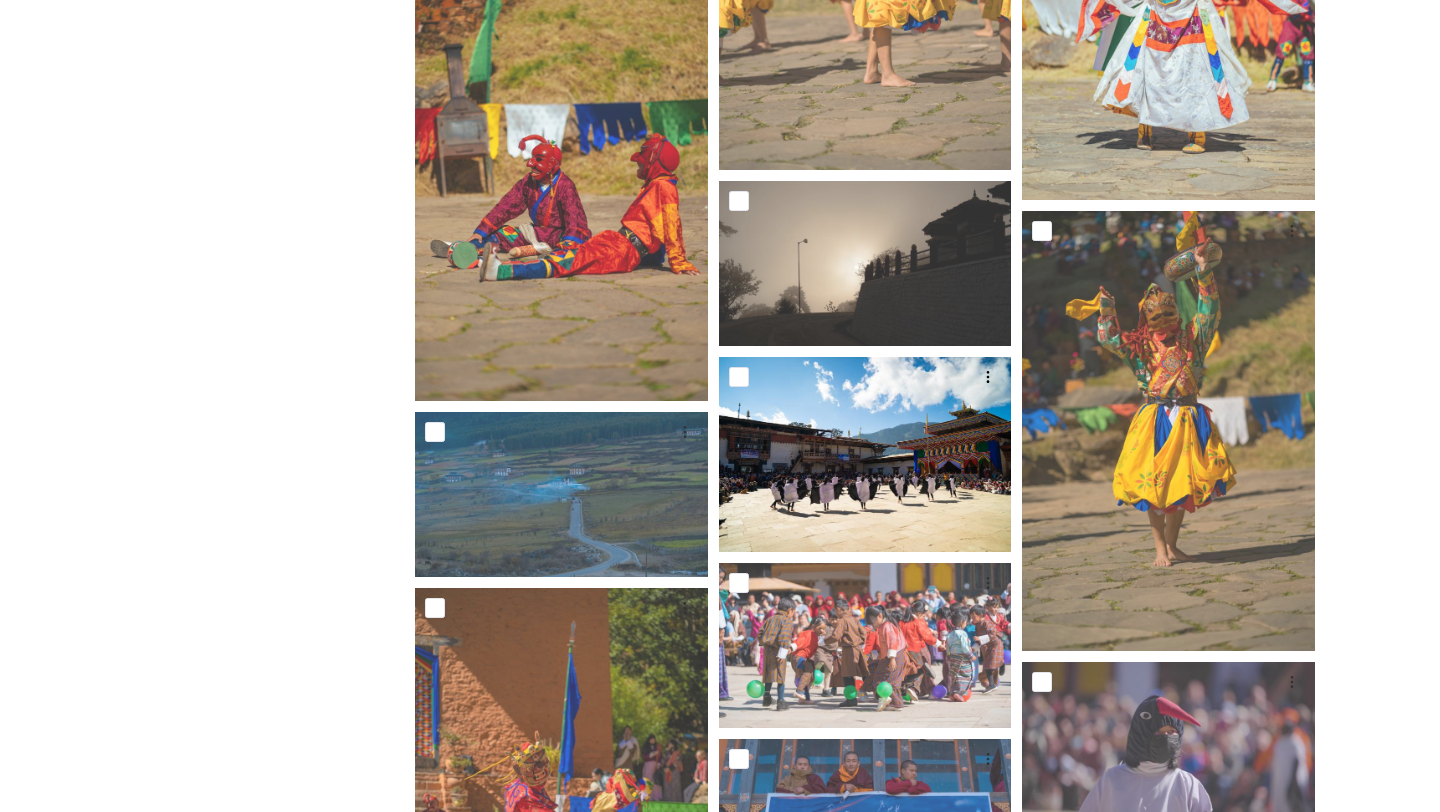 scroll, scrollTop: 4321, scrollLeft: 0, axis: vertical 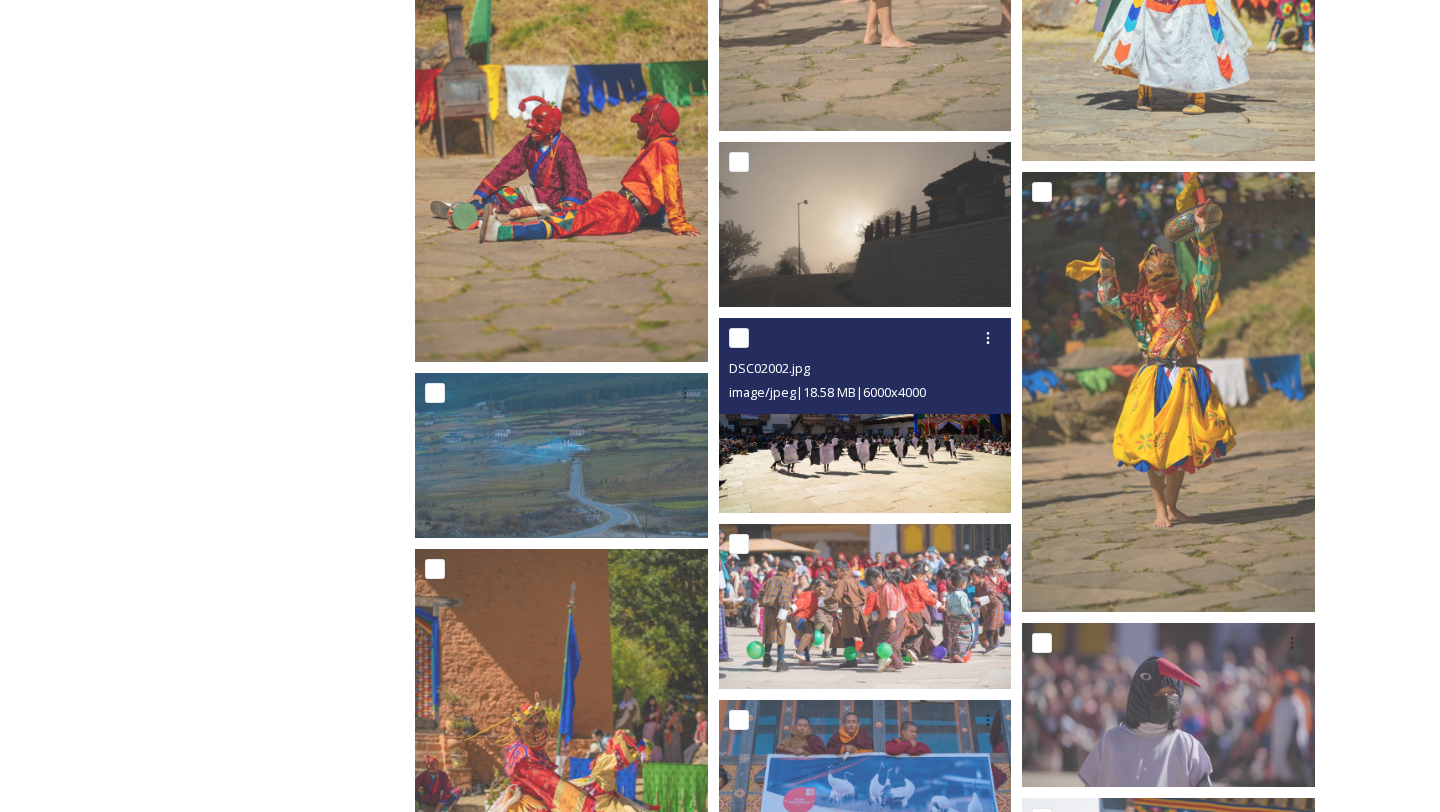 click at bounding box center [865, 415] 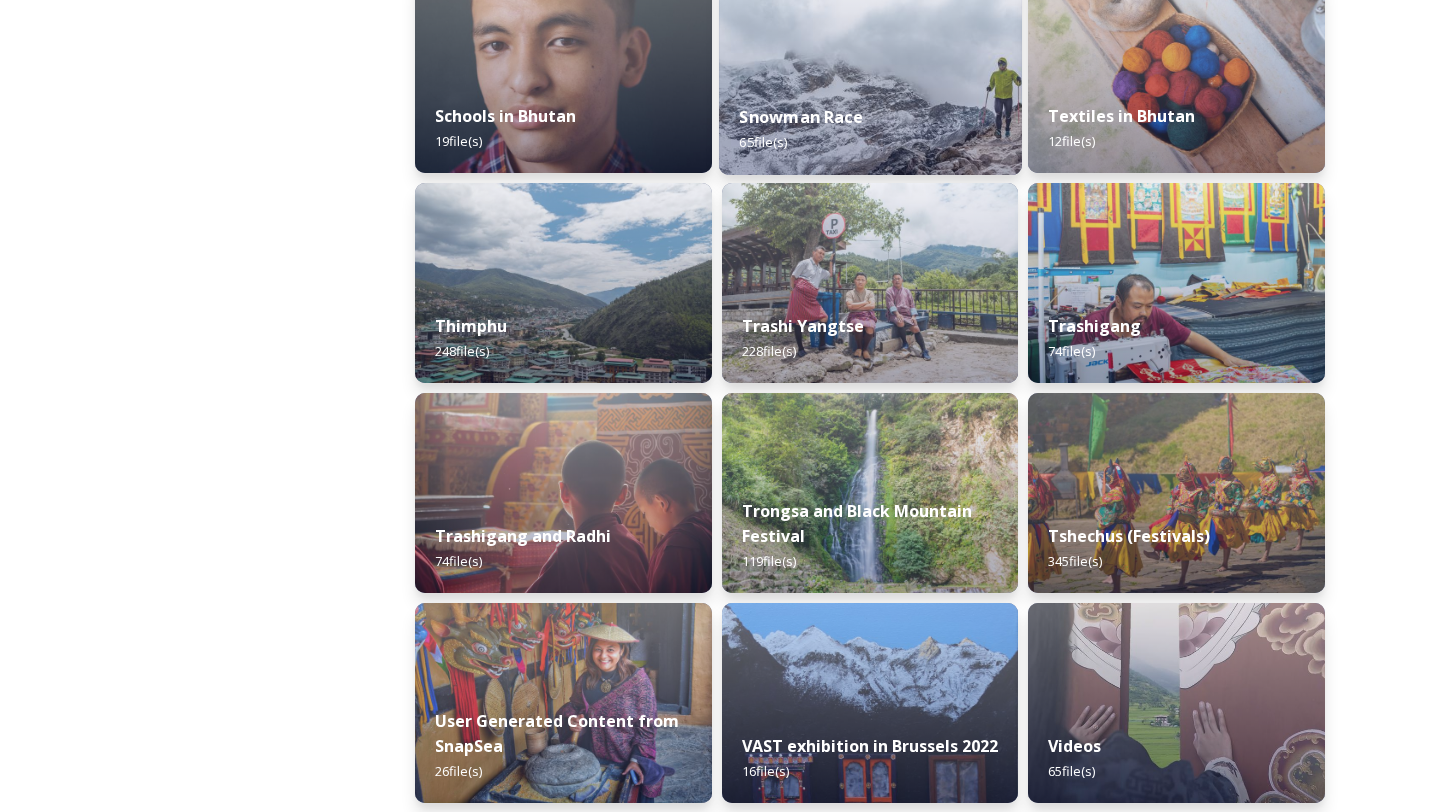 scroll, scrollTop: 2242, scrollLeft: 0, axis: vertical 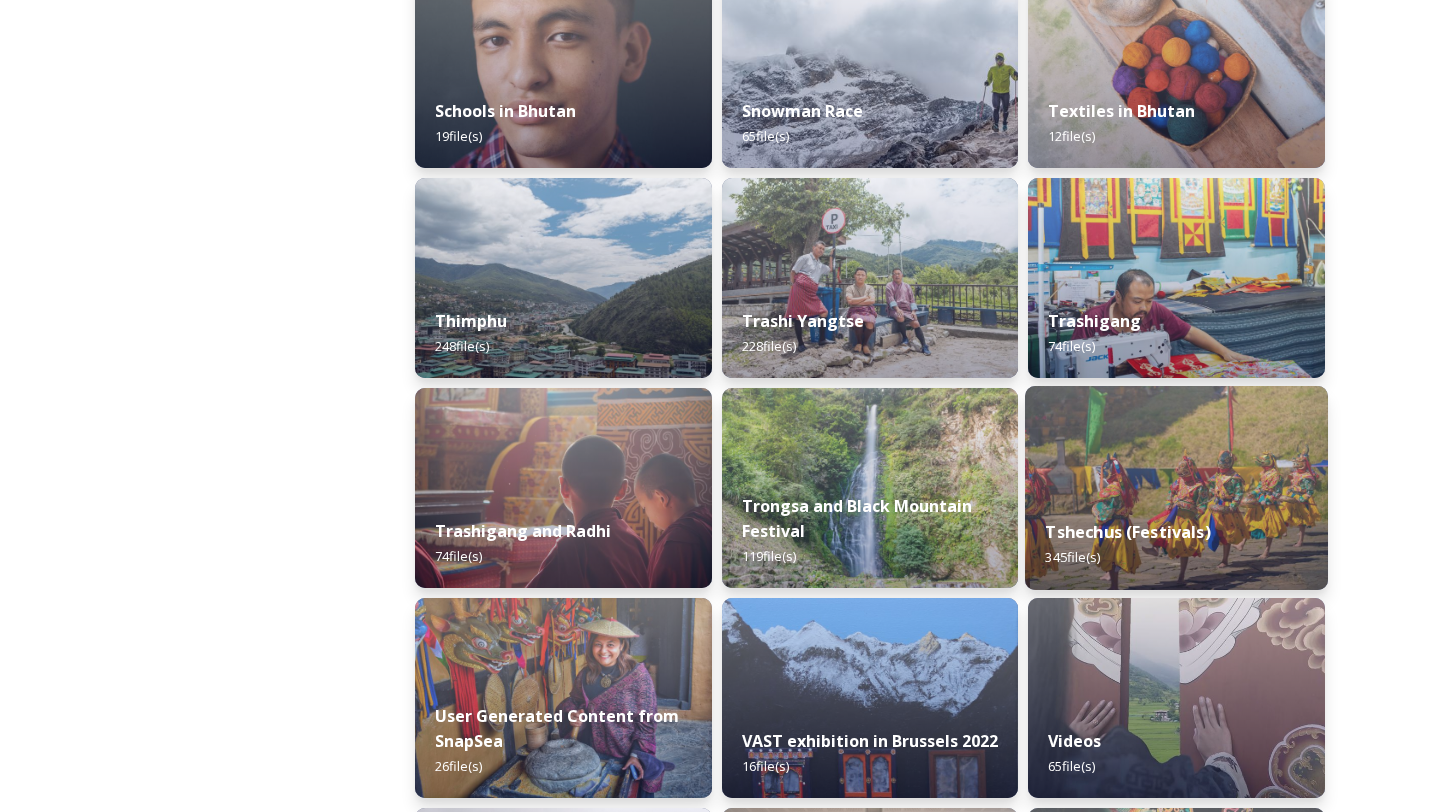 click on "Tshechus (Festivals)  345  file(s)" at bounding box center (1176, 544) 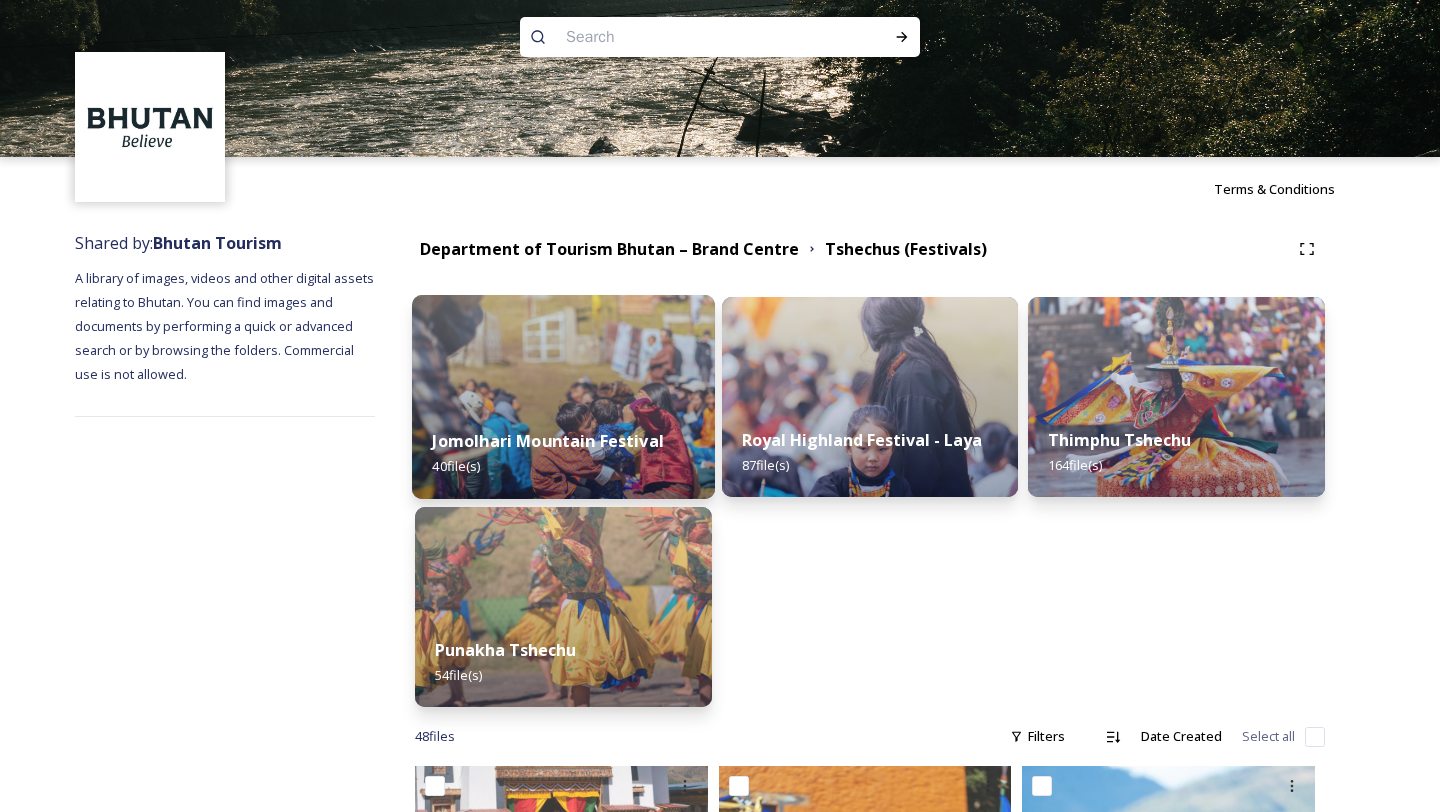 scroll, scrollTop: 24, scrollLeft: 0, axis: vertical 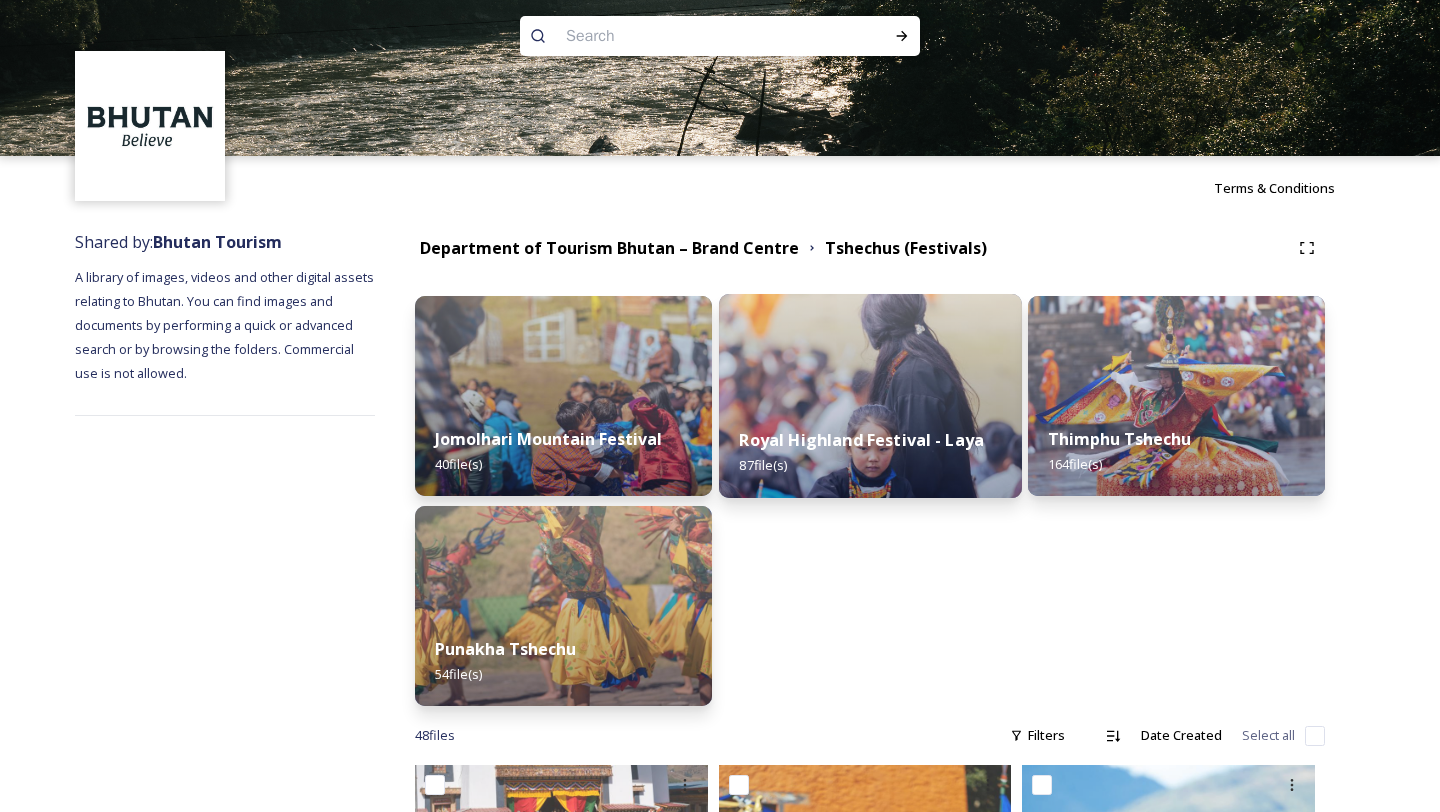 click on "Royal Highland Festival - Laya" at bounding box center [861, 440] 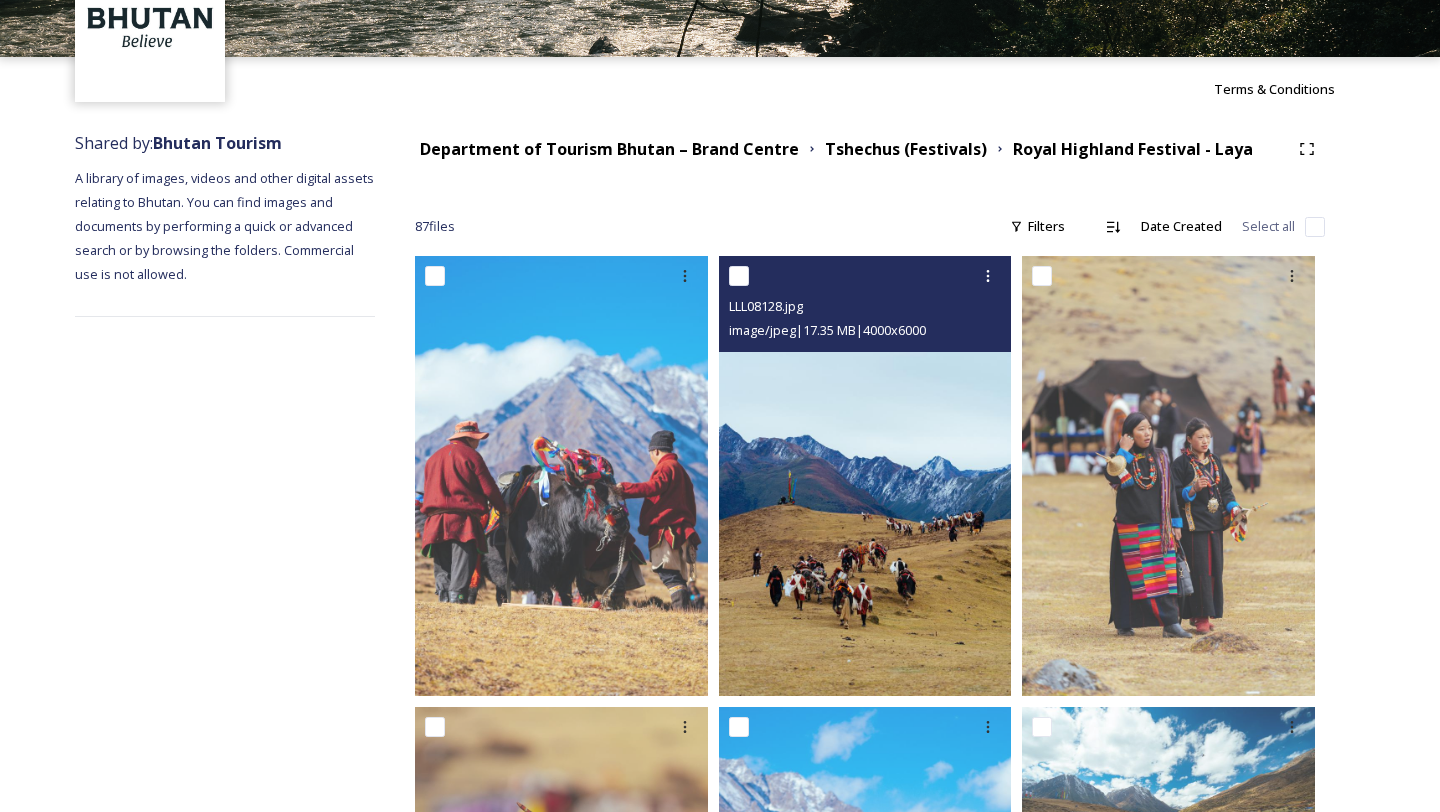 scroll, scrollTop: 137, scrollLeft: 0, axis: vertical 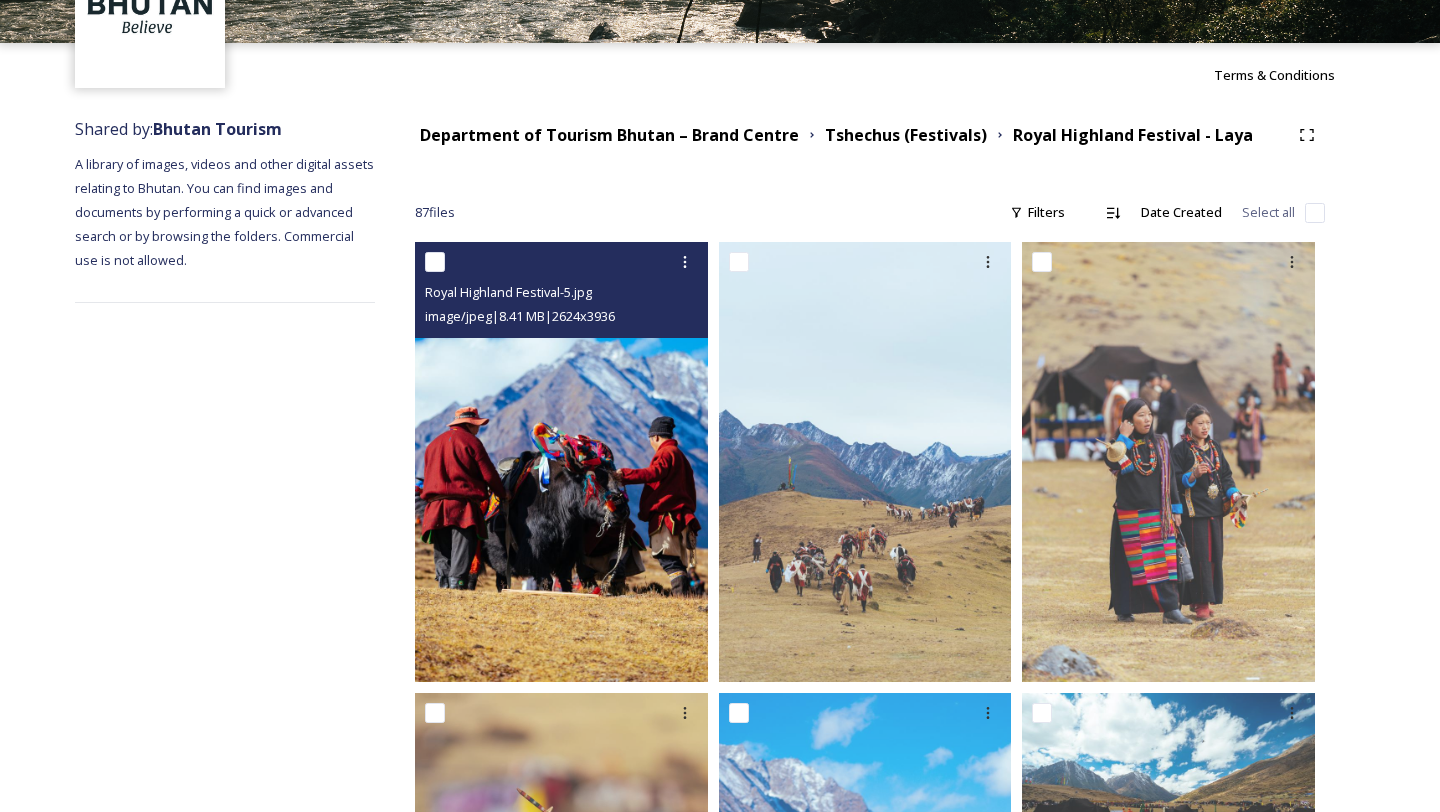 click at bounding box center (561, 462) 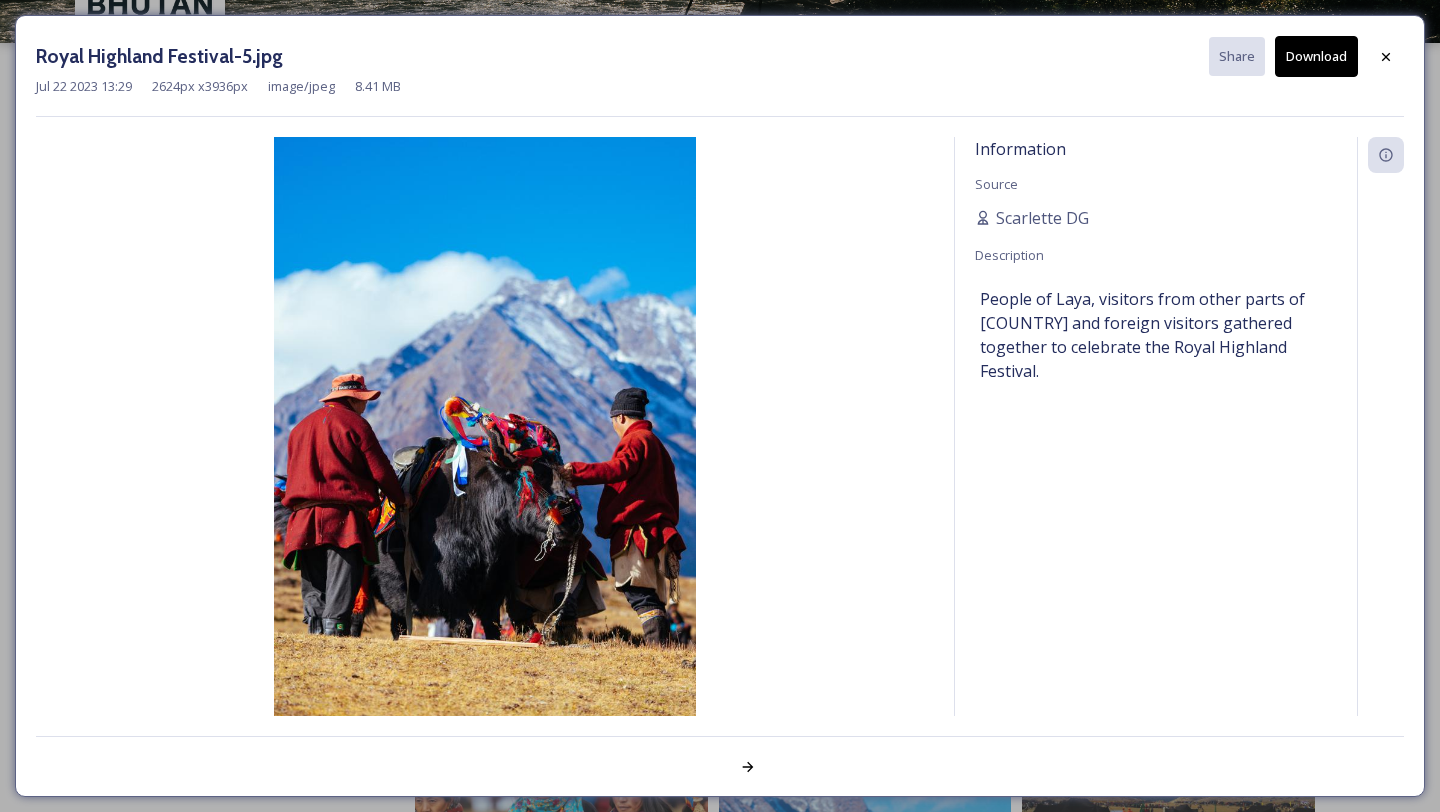 scroll, scrollTop: 0, scrollLeft: 0, axis: both 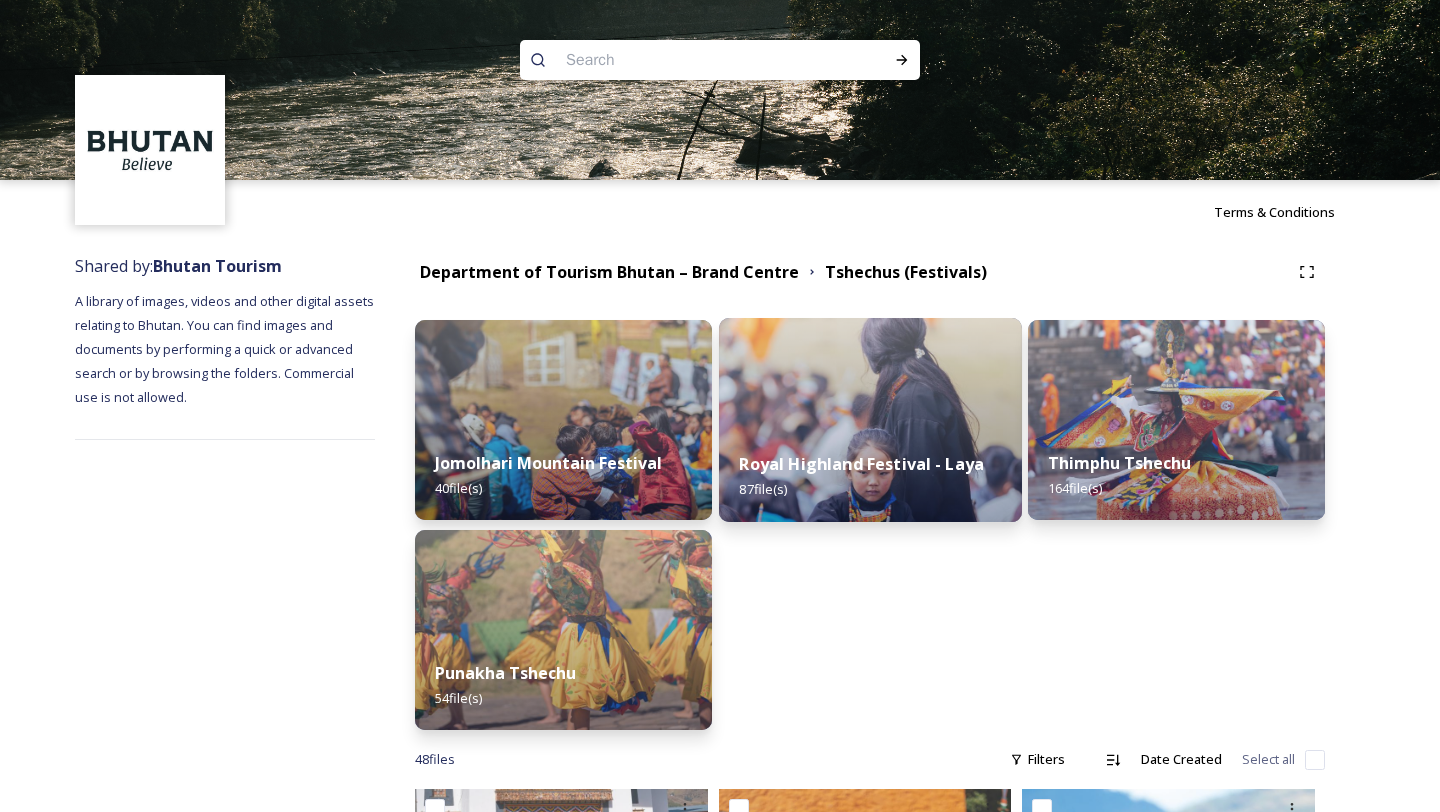 click on "Royal Highland Festival - Laya 87  file(s)" at bounding box center [870, 476] 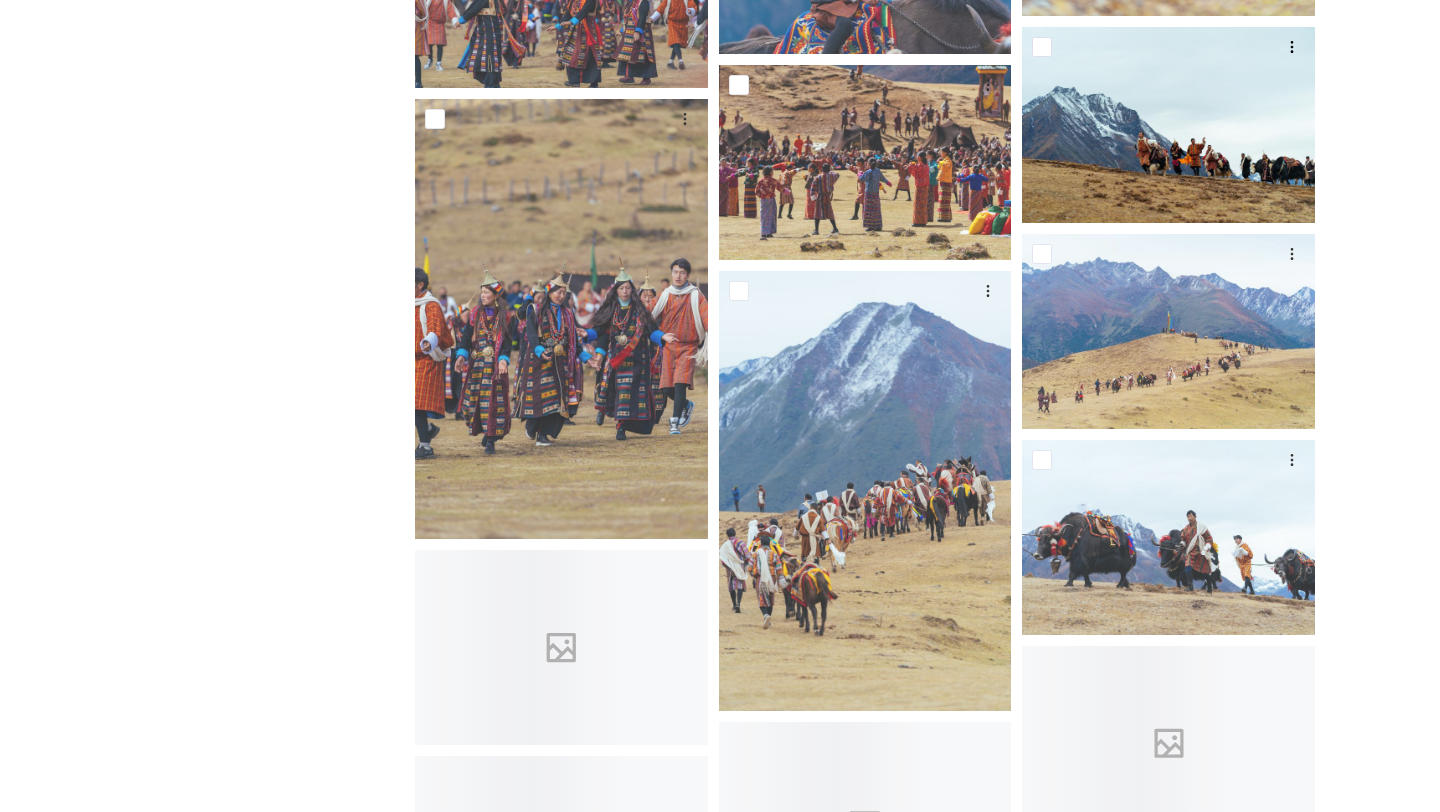 scroll, scrollTop: 2790, scrollLeft: 0, axis: vertical 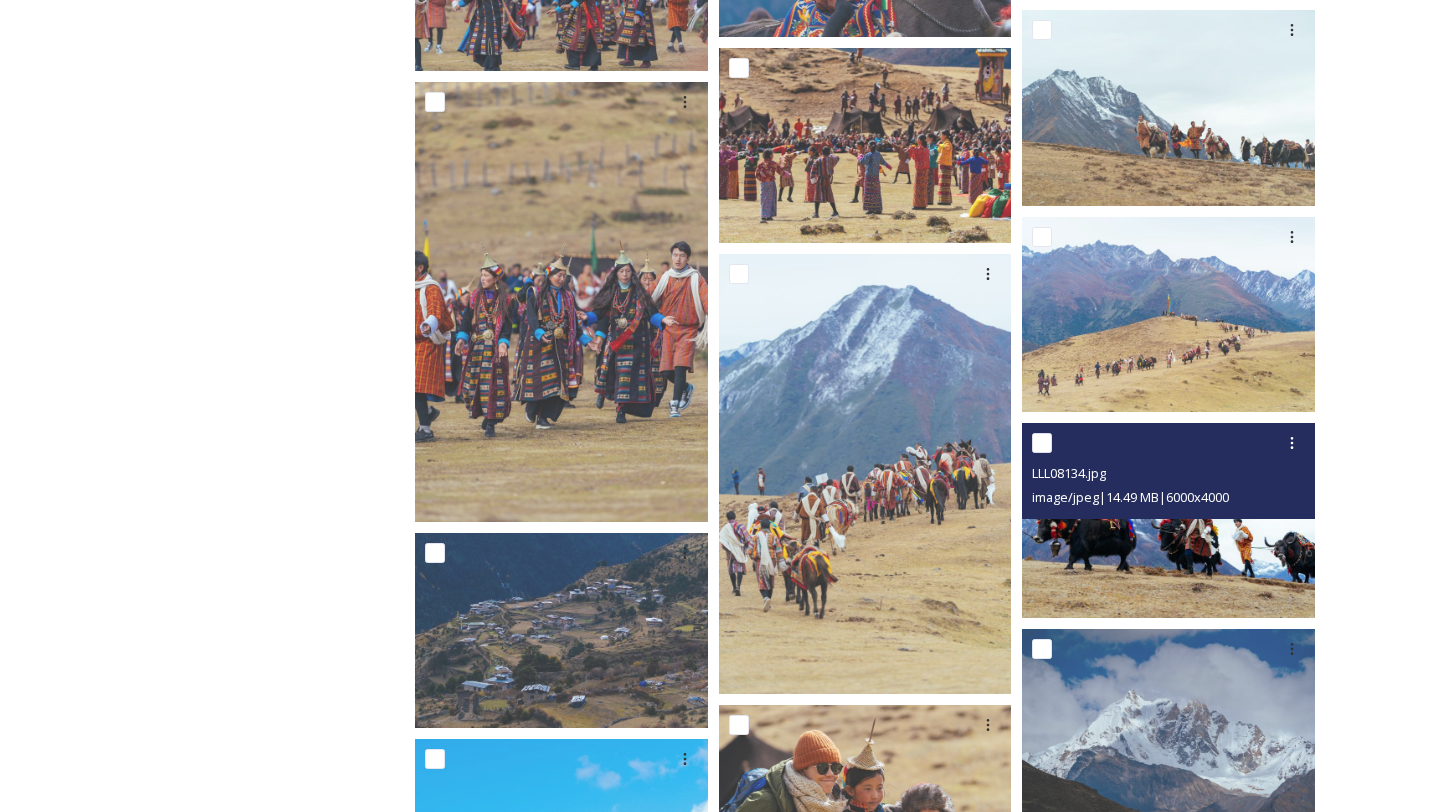 click at bounding box center (1168, 520) 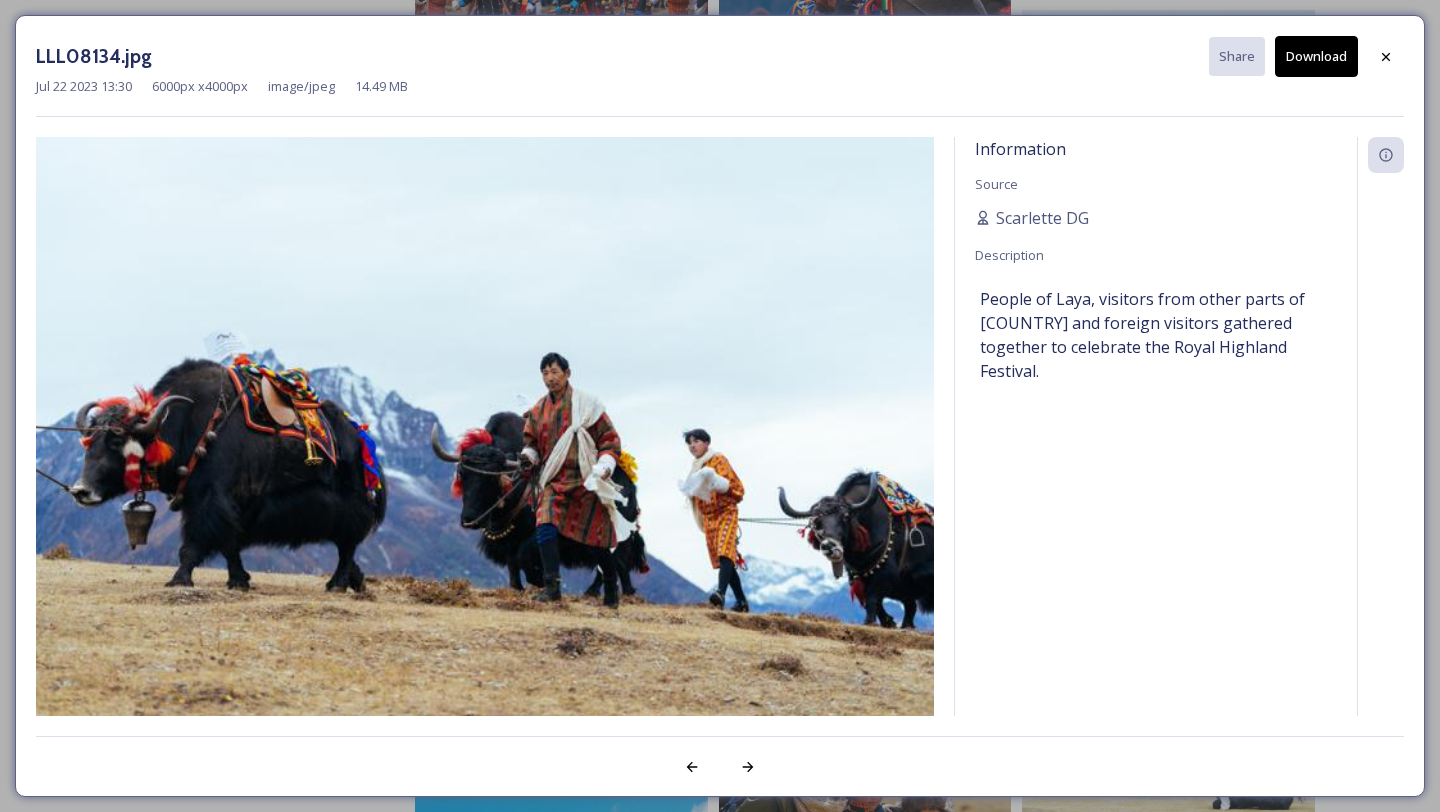 click on "Download" at bounding box center [1316, 56] 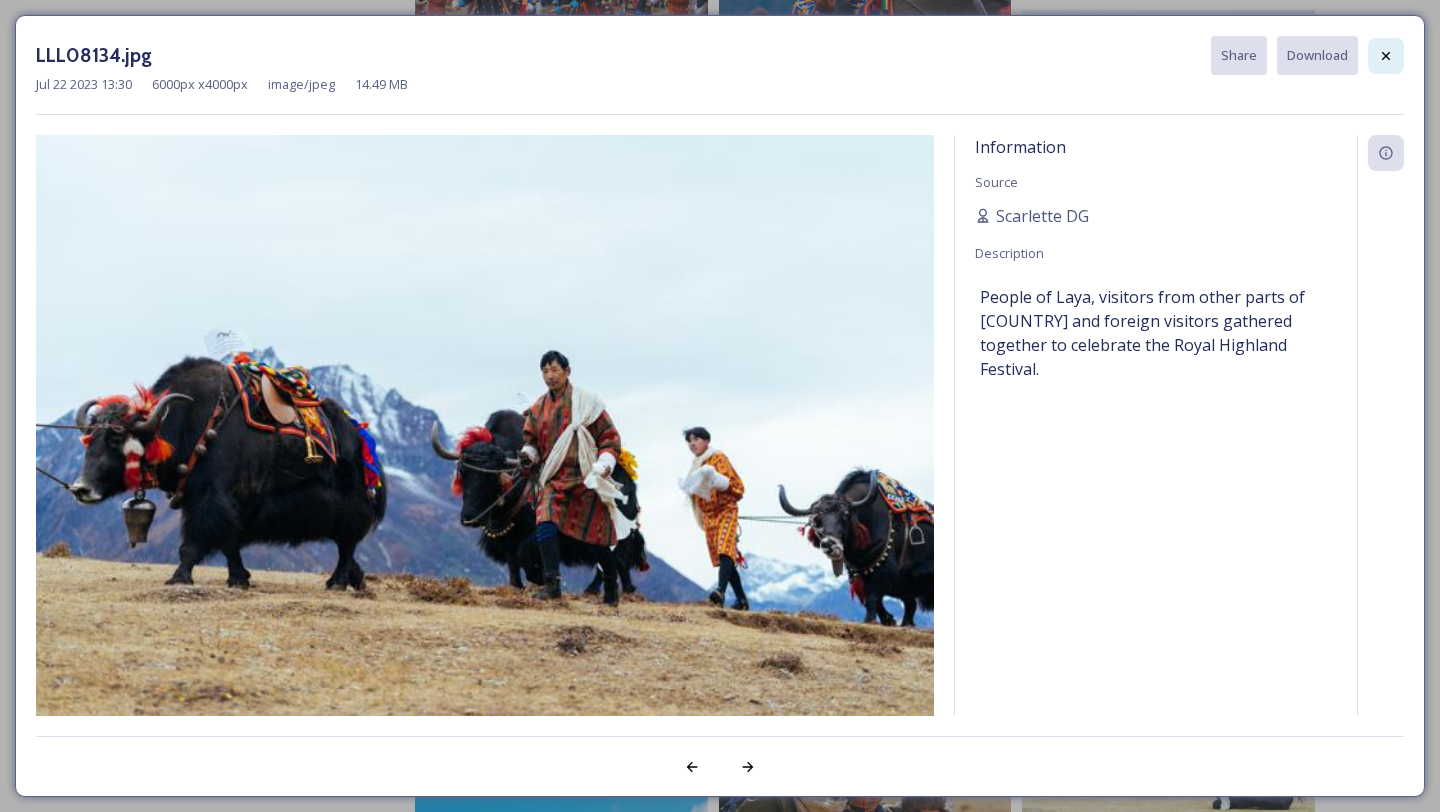 click 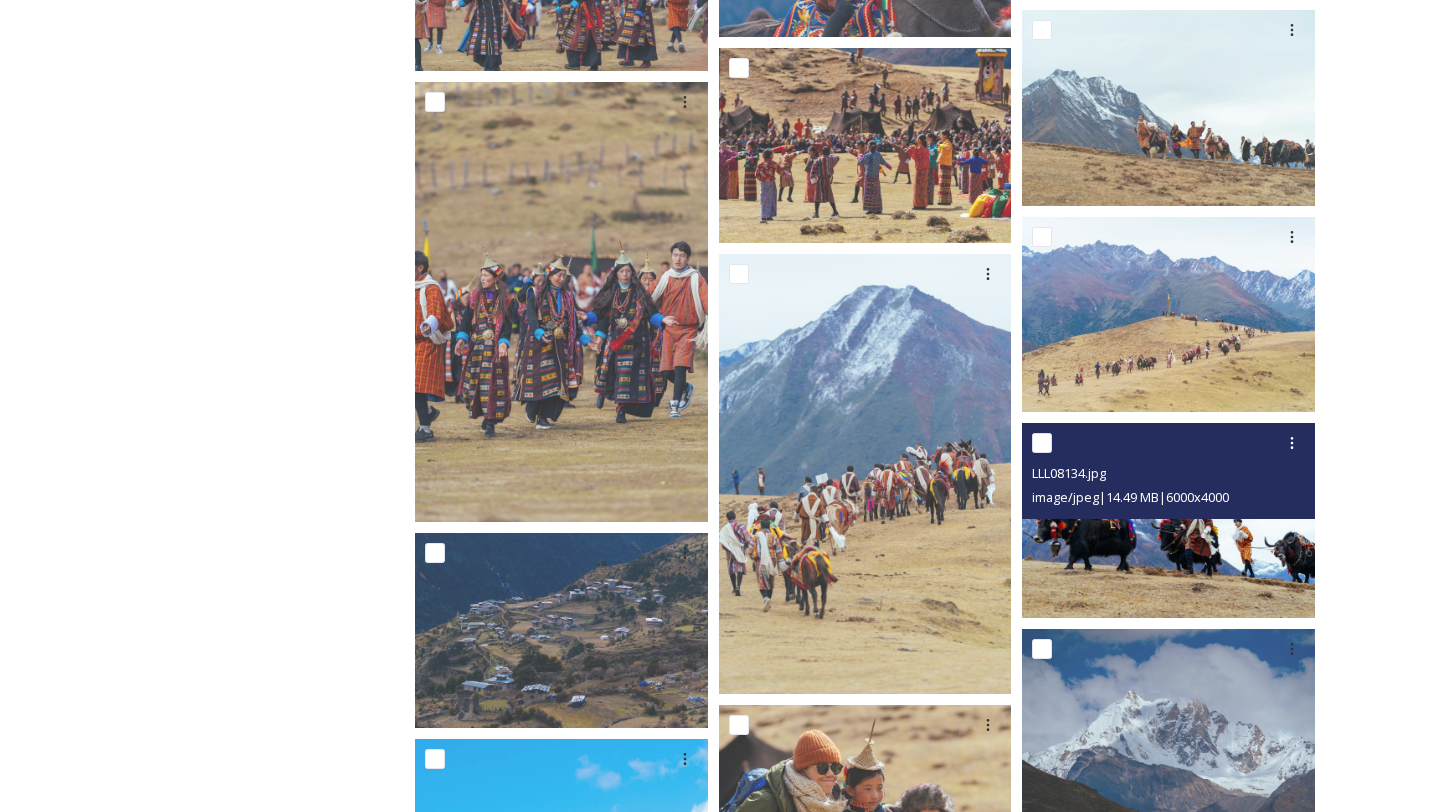 click at bounding box center (1168, 520) 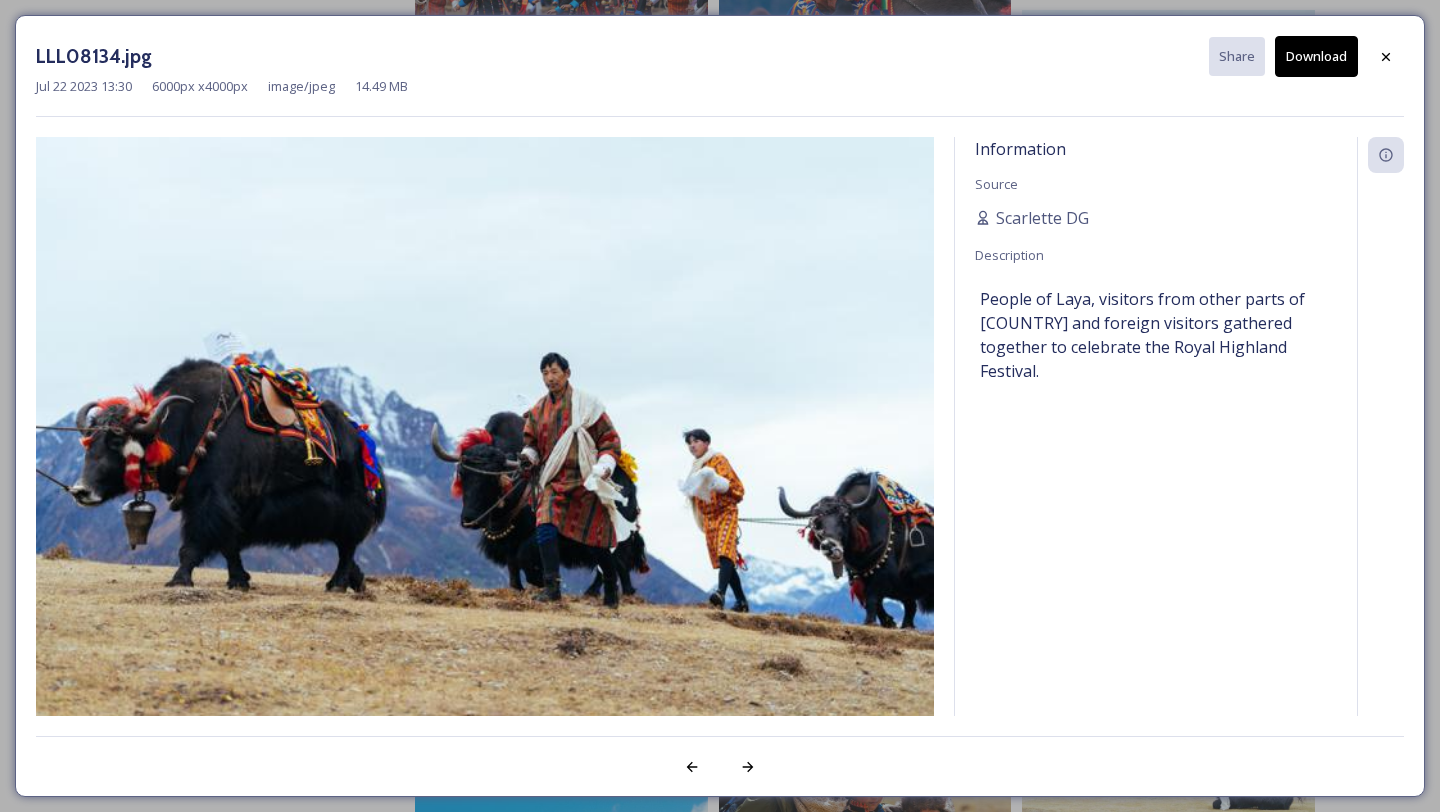 click on "Download" at bounding box center [1316, 56] 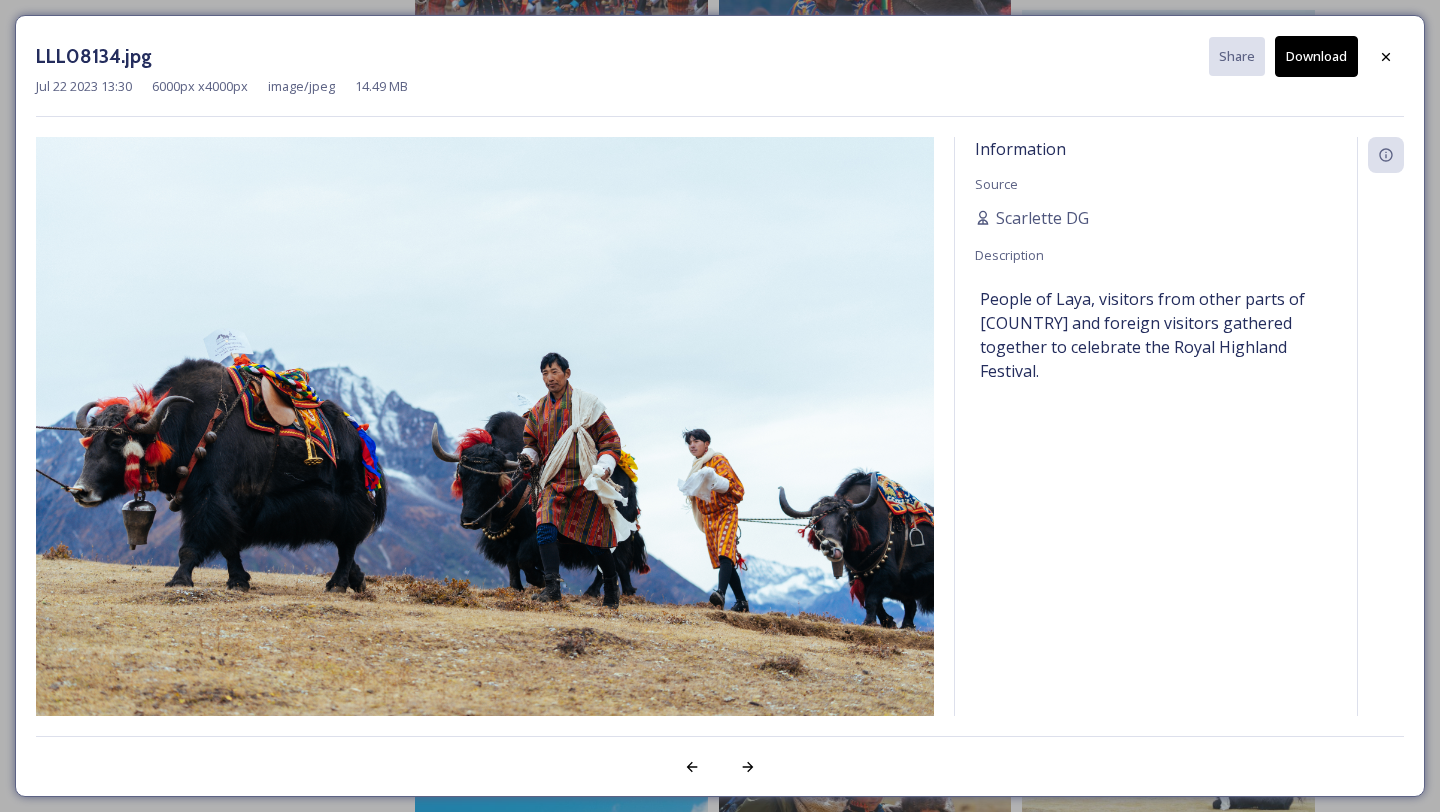 click on "Download" at bounding box center [1316, 56] 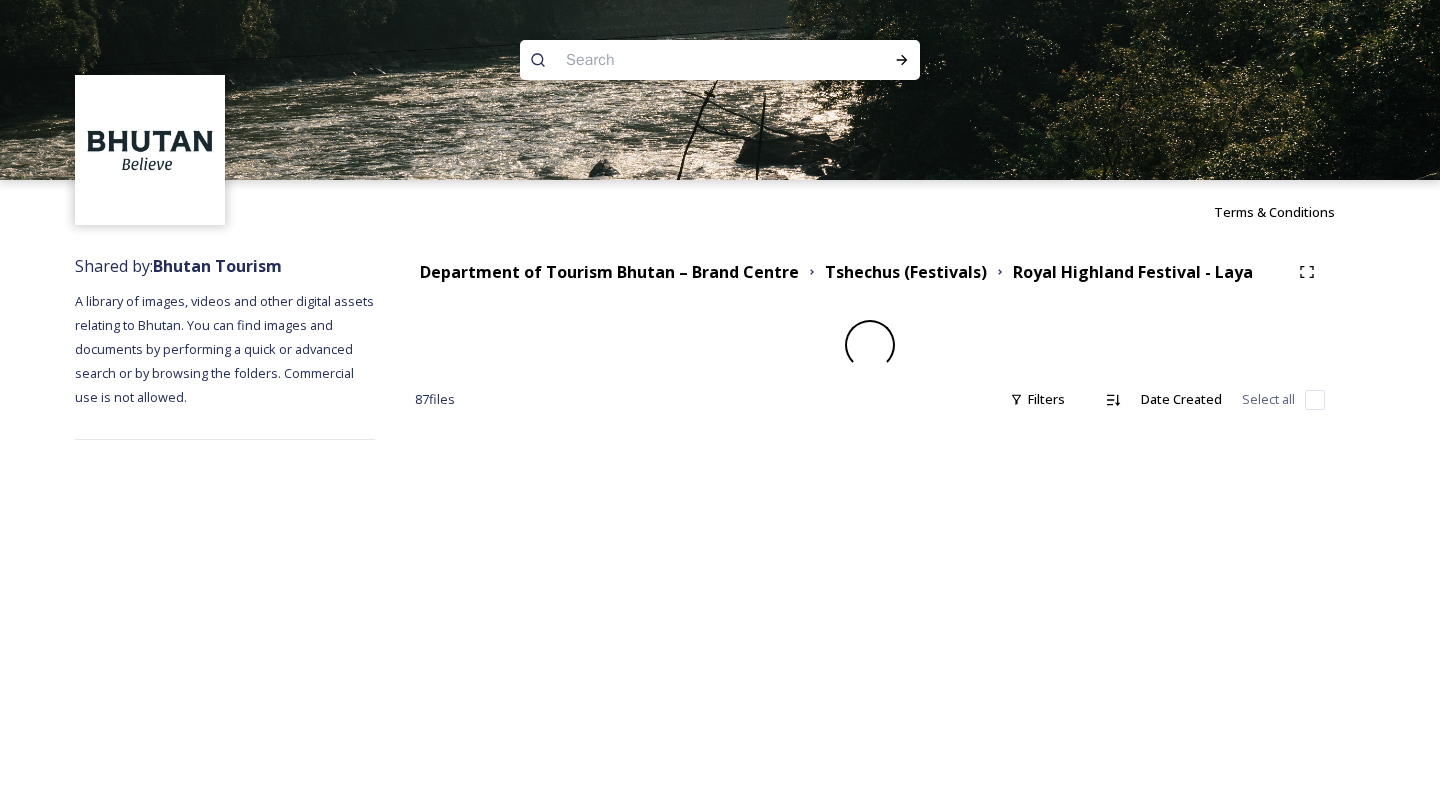 scroll, scrollTop: 0, scrollLeft: 0, axis: both 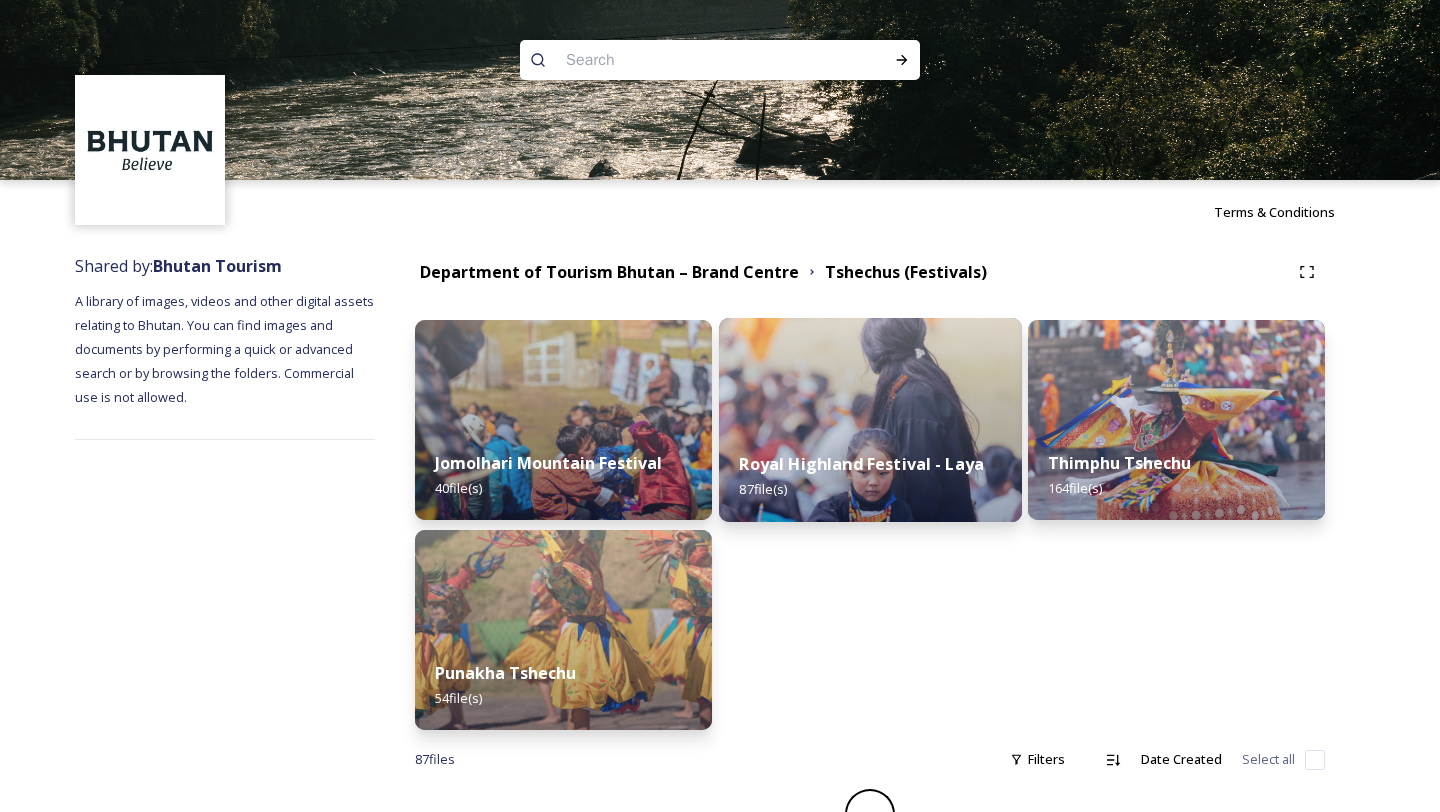 click on "Royal Highland Festival - Laya 87  file(s)" at bounding box center (870, 476) 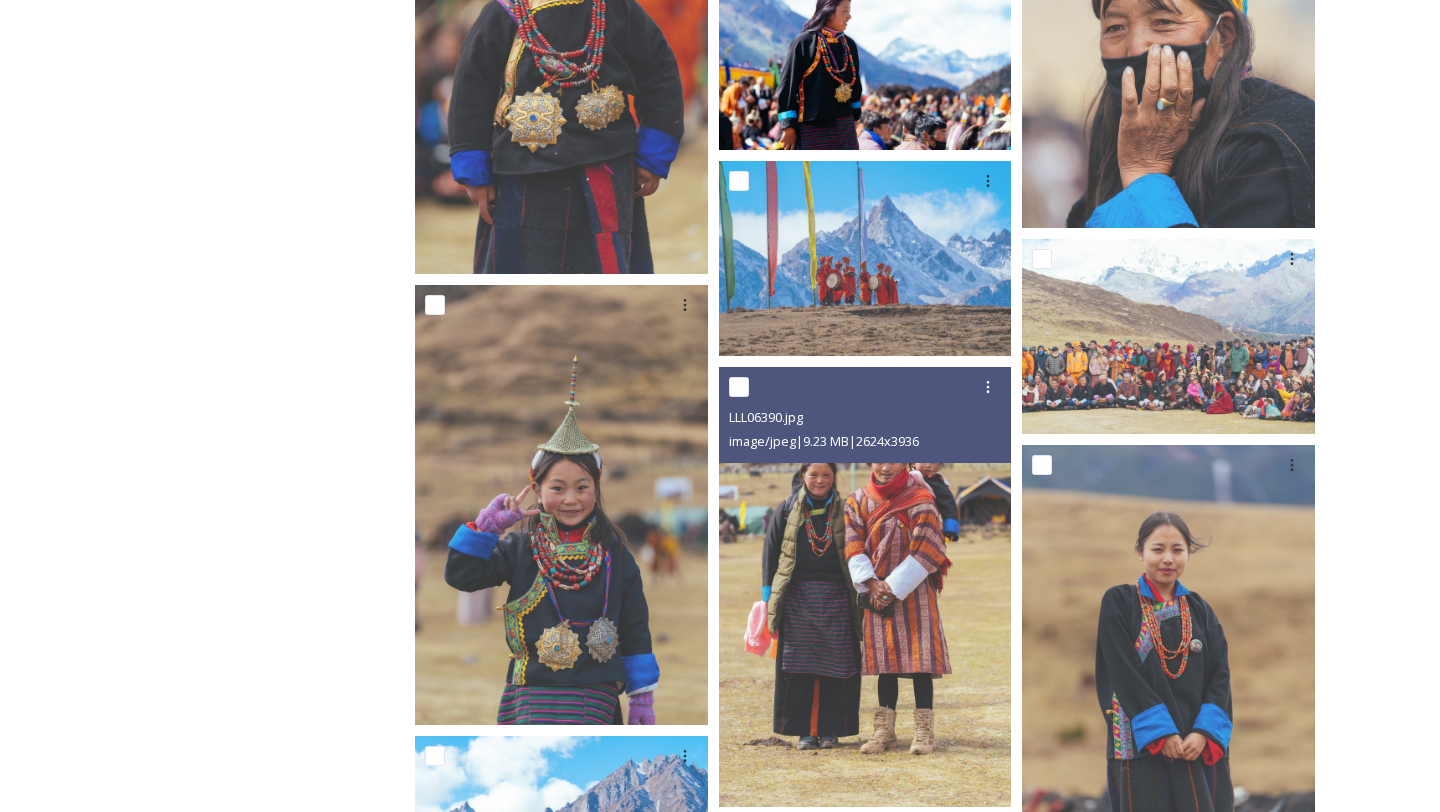 scroll, scrollTop: 4858, scrollLeft: 0, axis: vertical 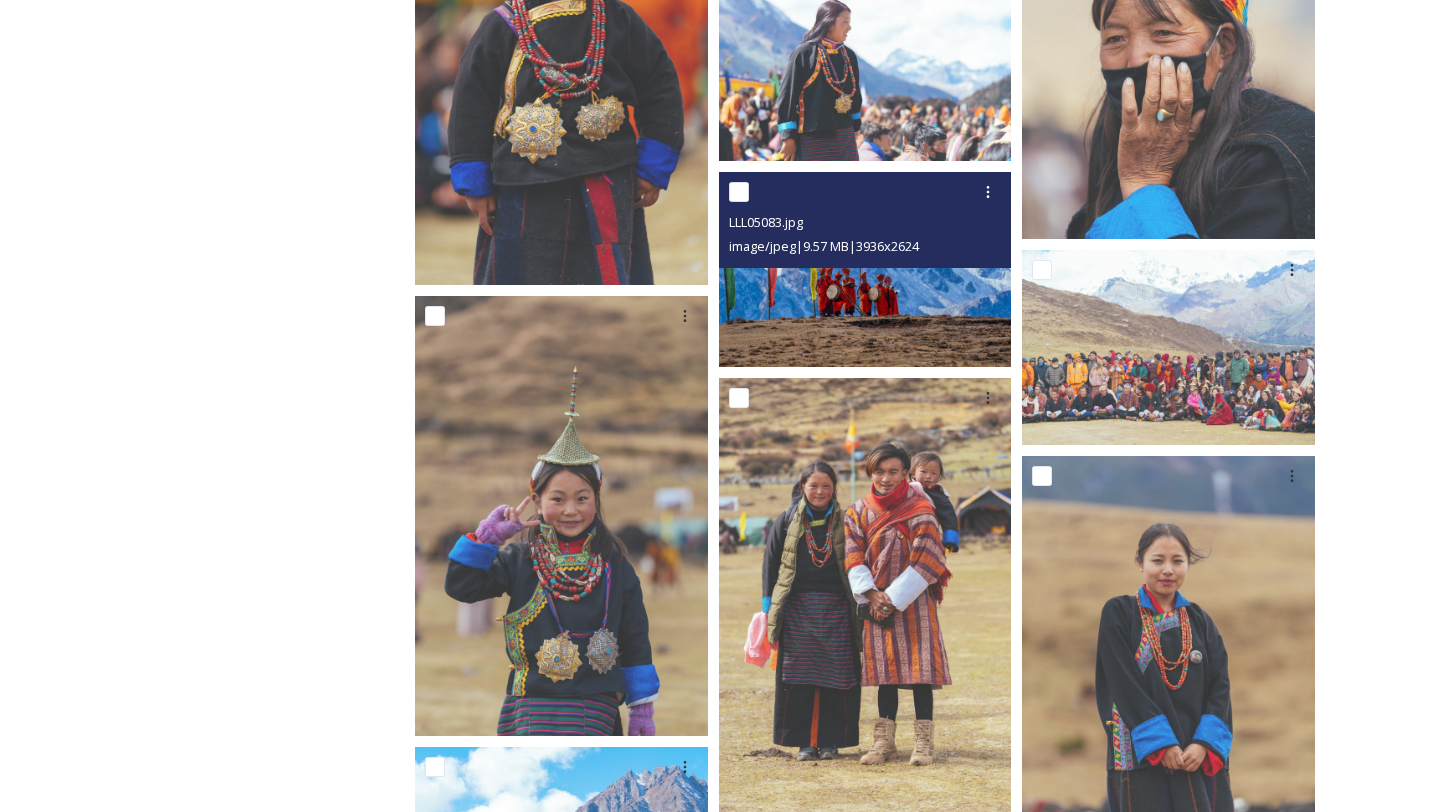 click at bounding box center (865, 269) 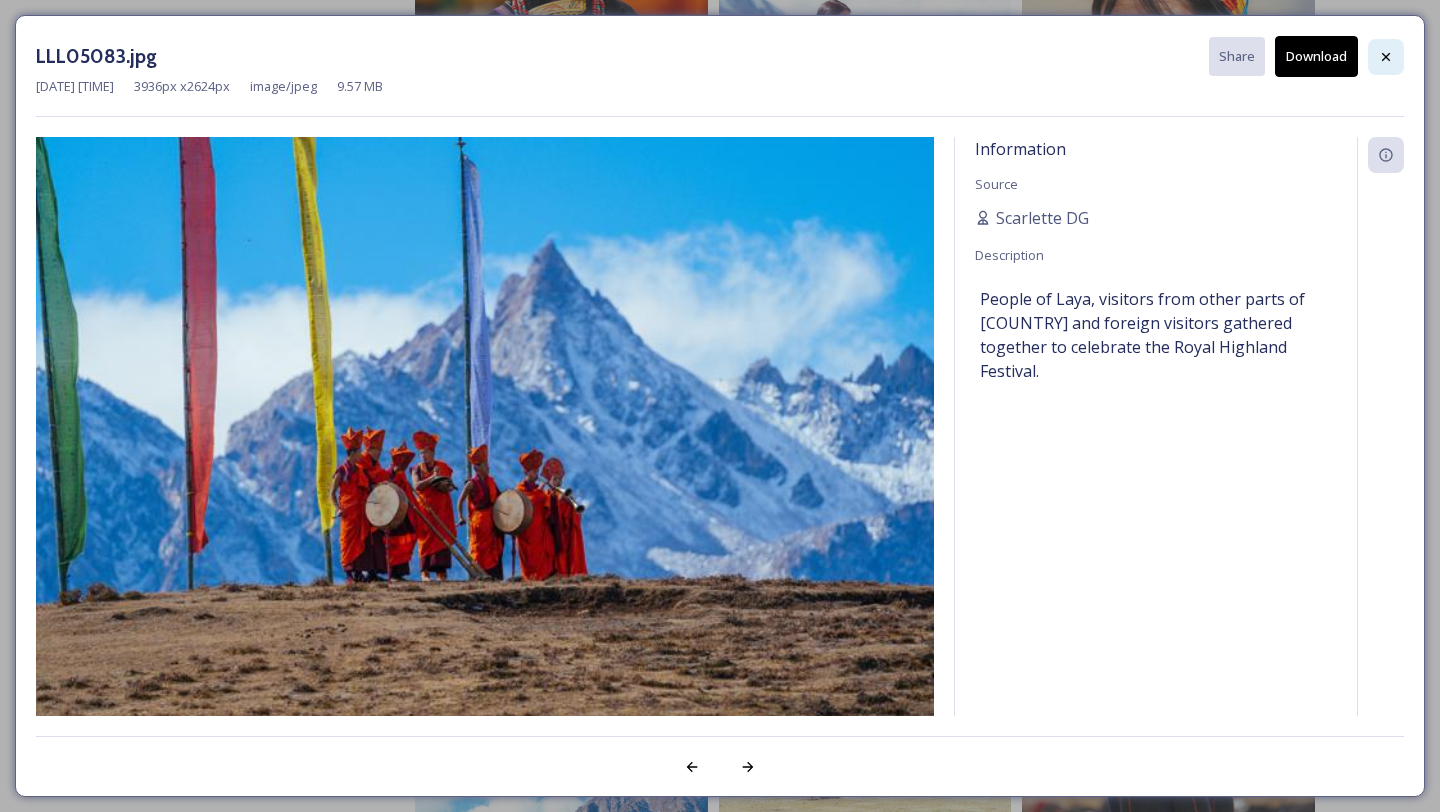 click 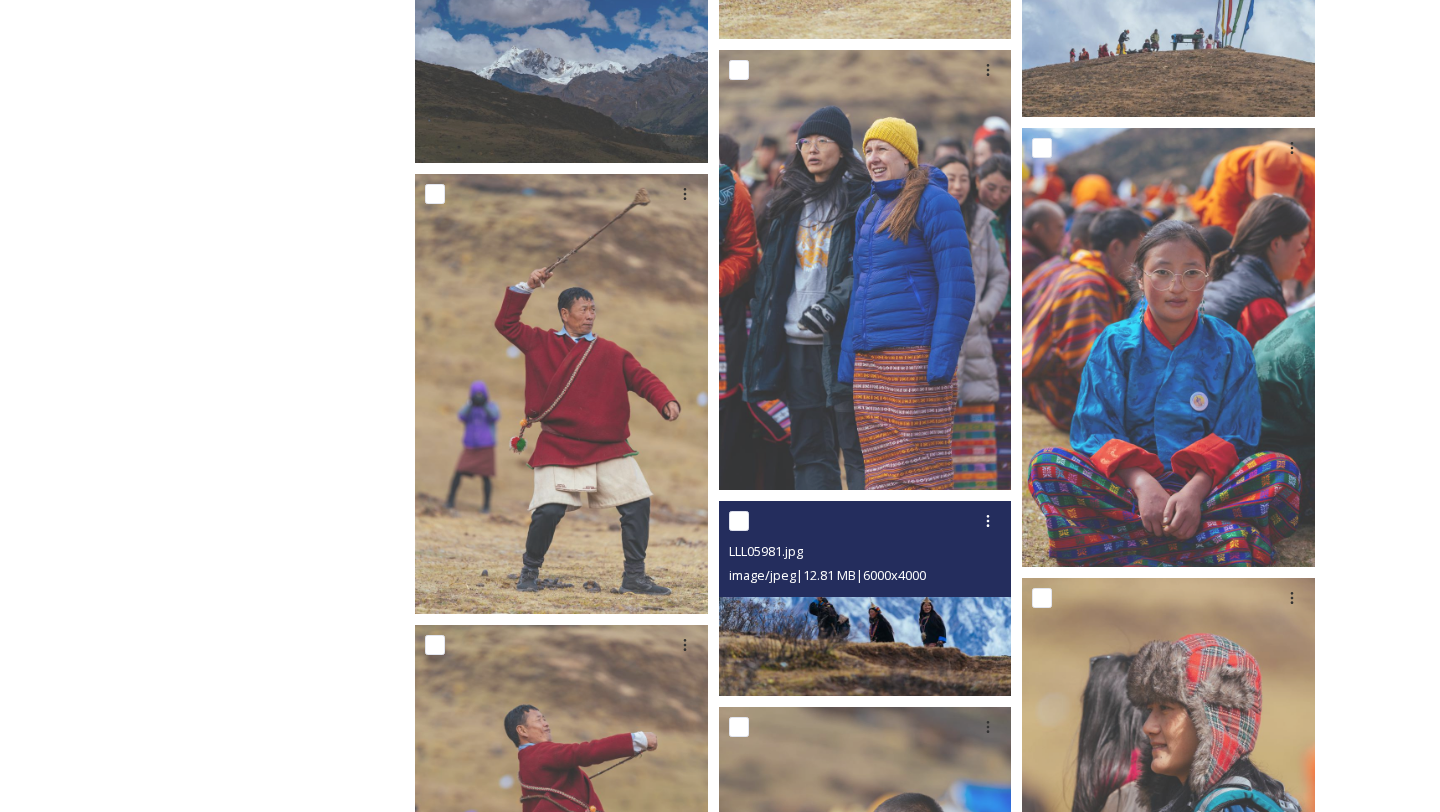 scroll, scrollTop: 7599, scrollLeft: 0, axis: vertical 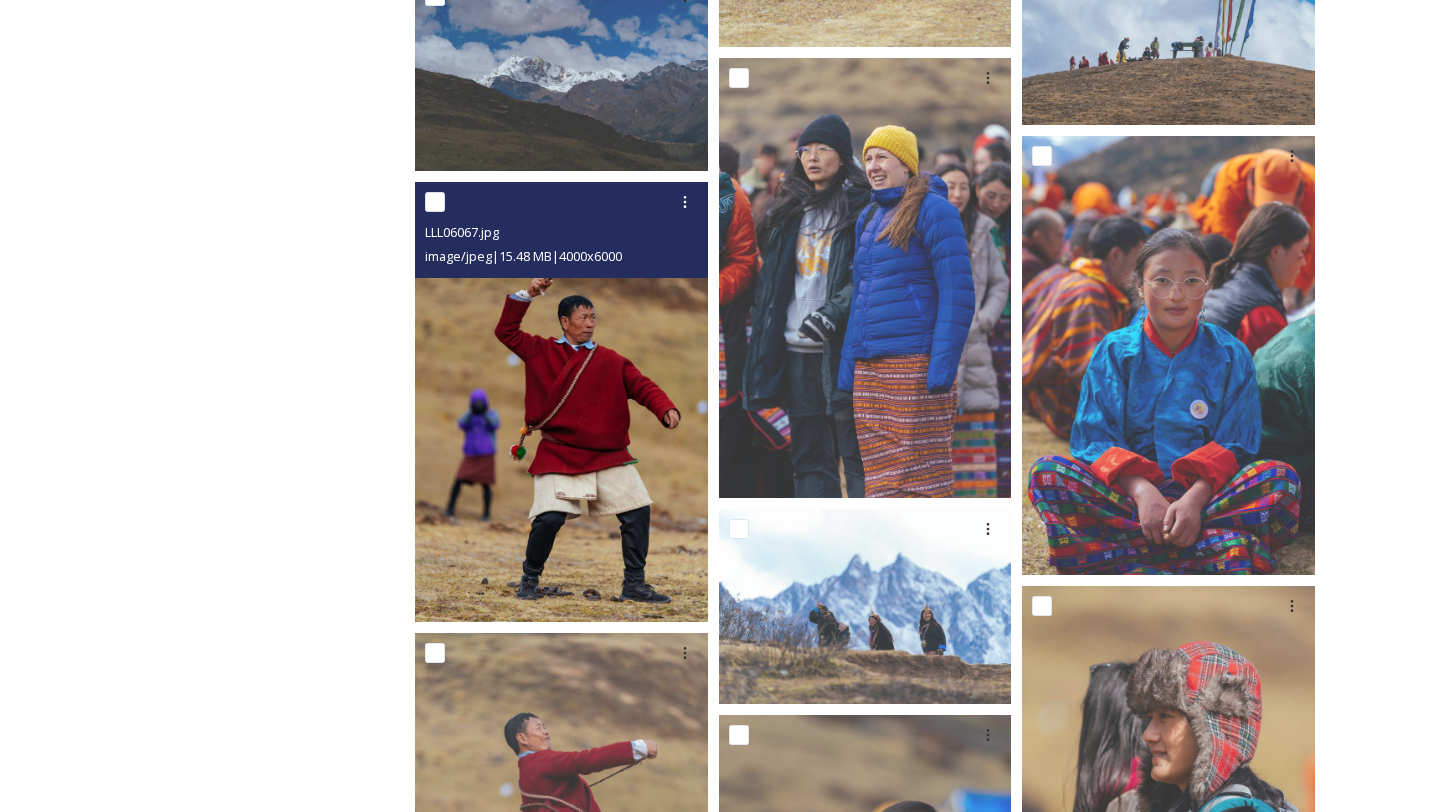 click at bounding box center [561, 402] 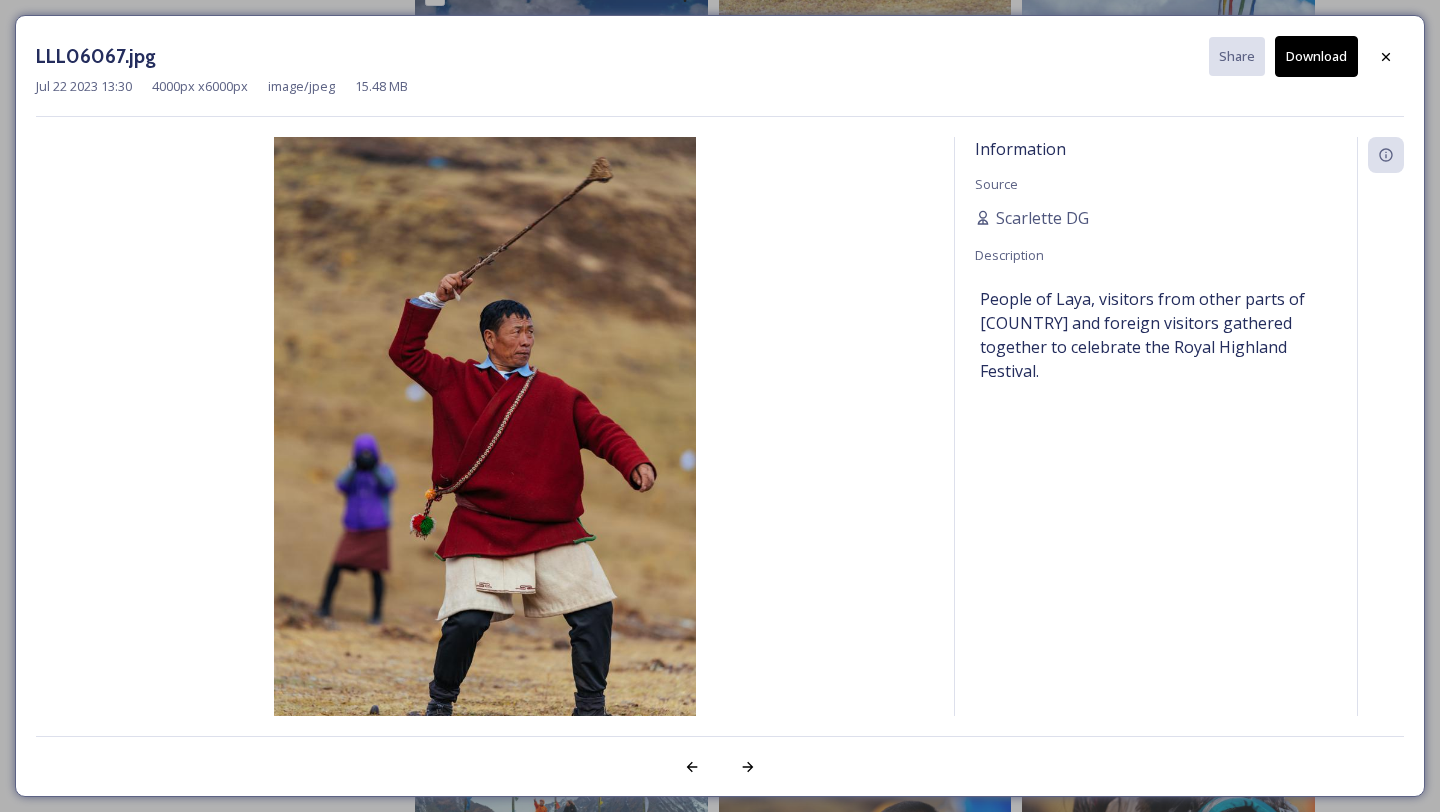 click on "Download" at bounding box center [1316, 56] 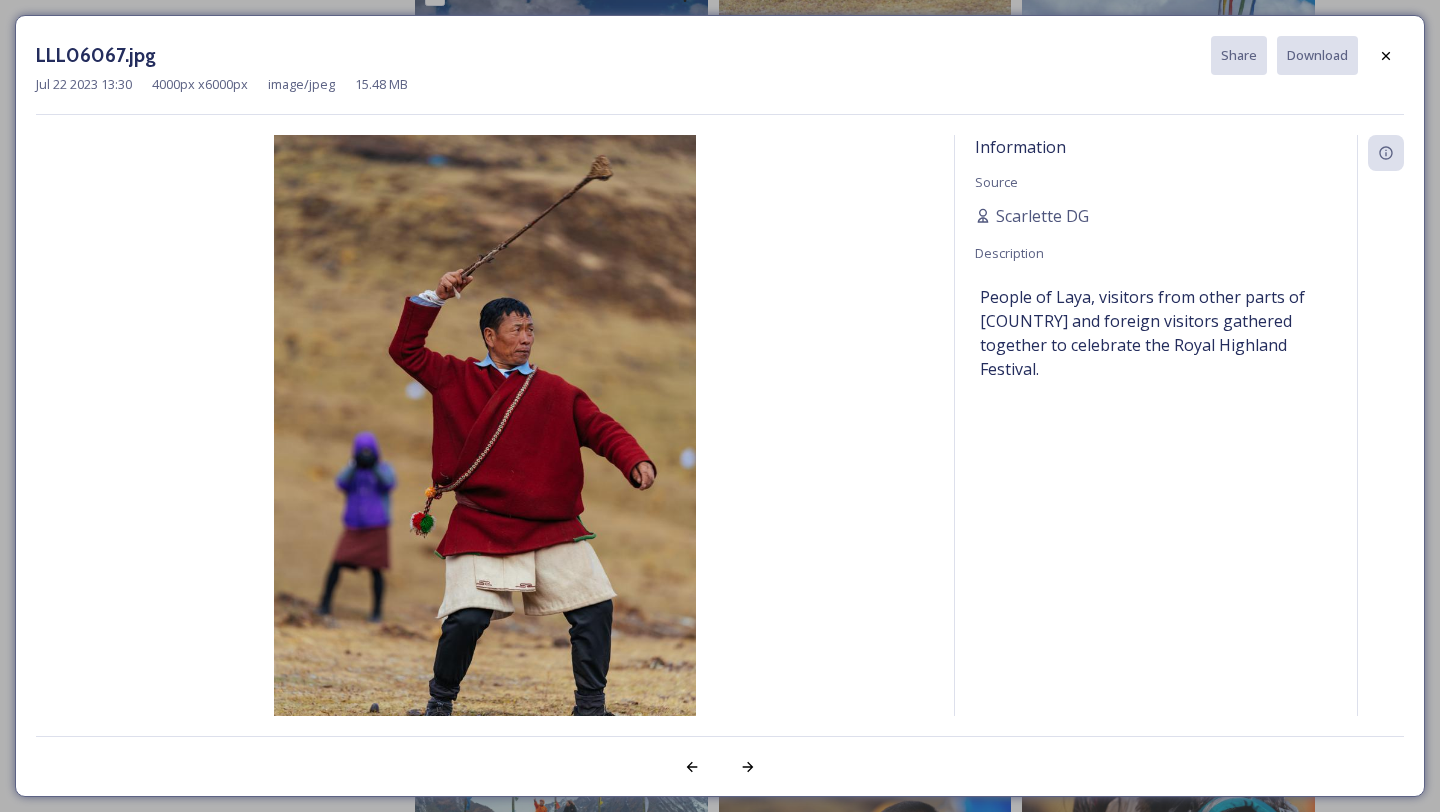 click on "LLL06067.jpg Share Download [DATE] [TIME] [DIMENSIONS] [DIMENSIONS] image/jpeg [FILESIZE]" at bounding box center [720, 75] 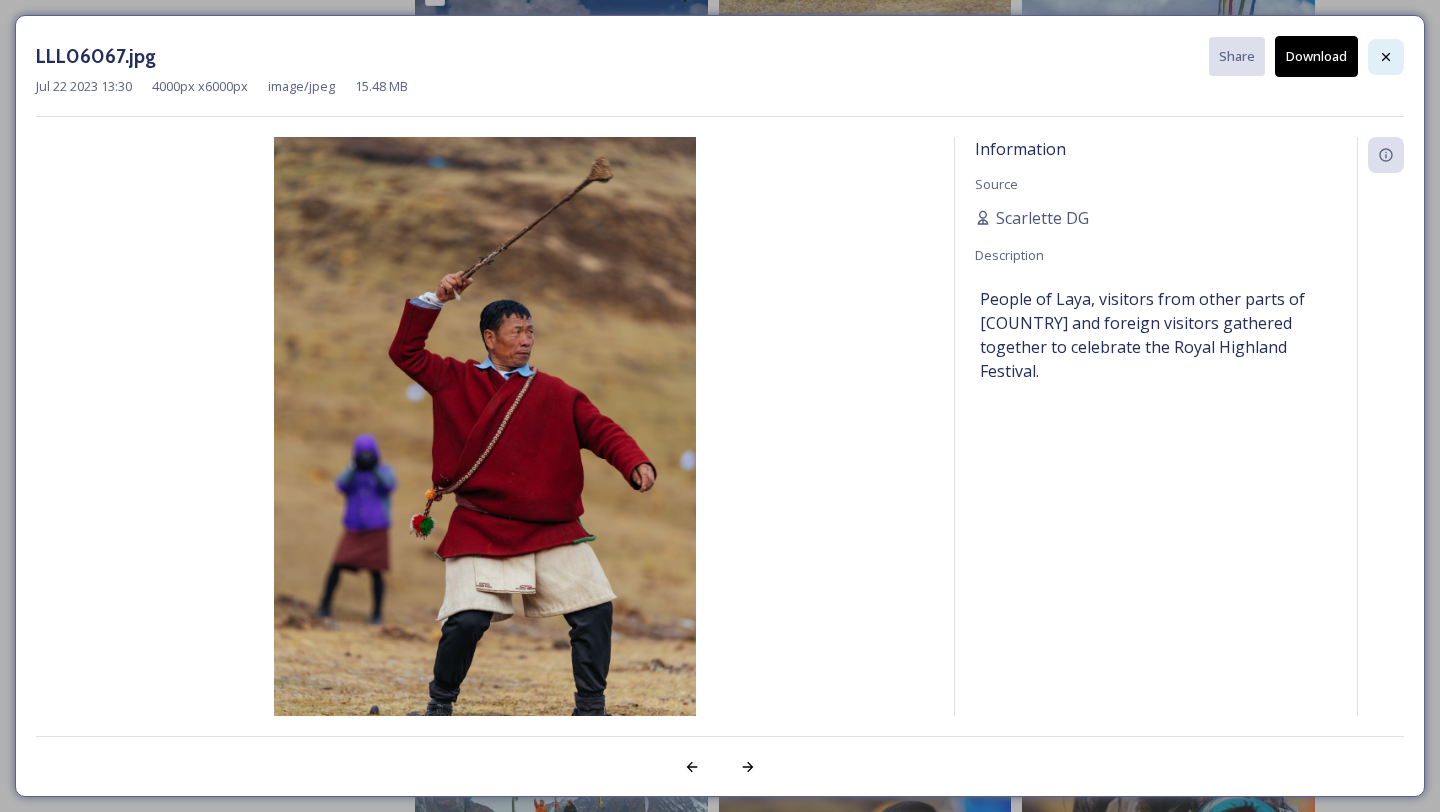click 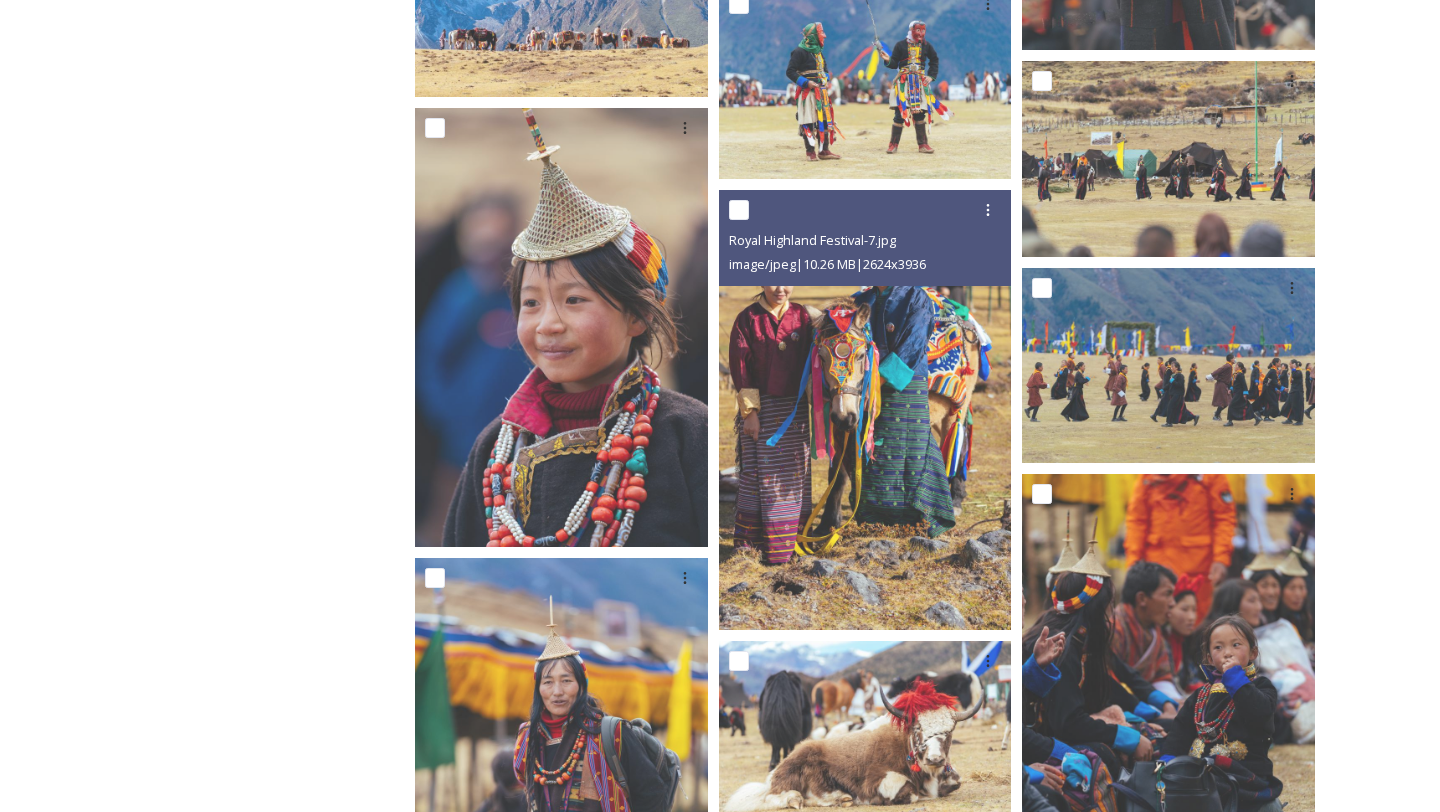scroll, scrollTop: 5621, scrollLeft: 0, axis: vertical 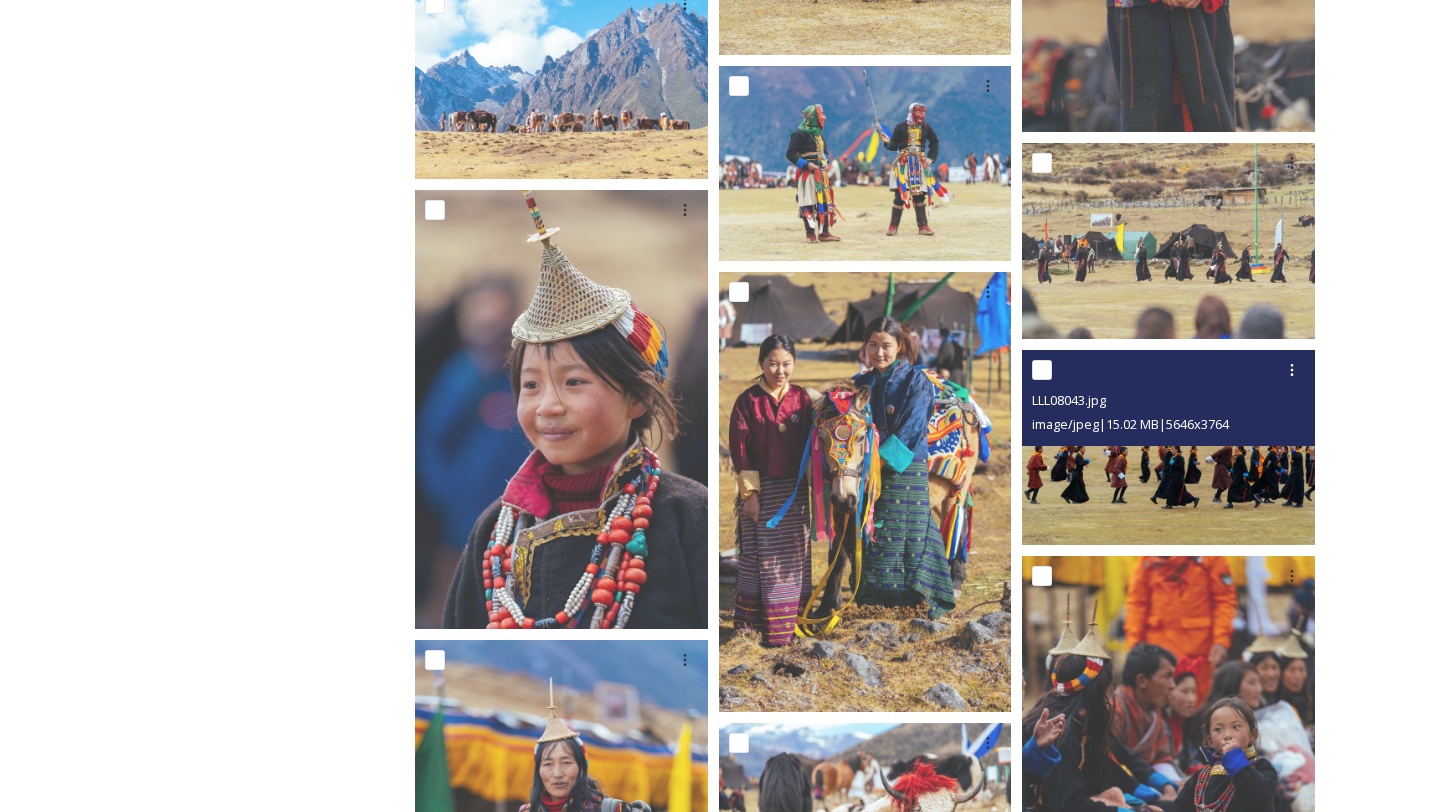 click at bounding box center (1168, 447) 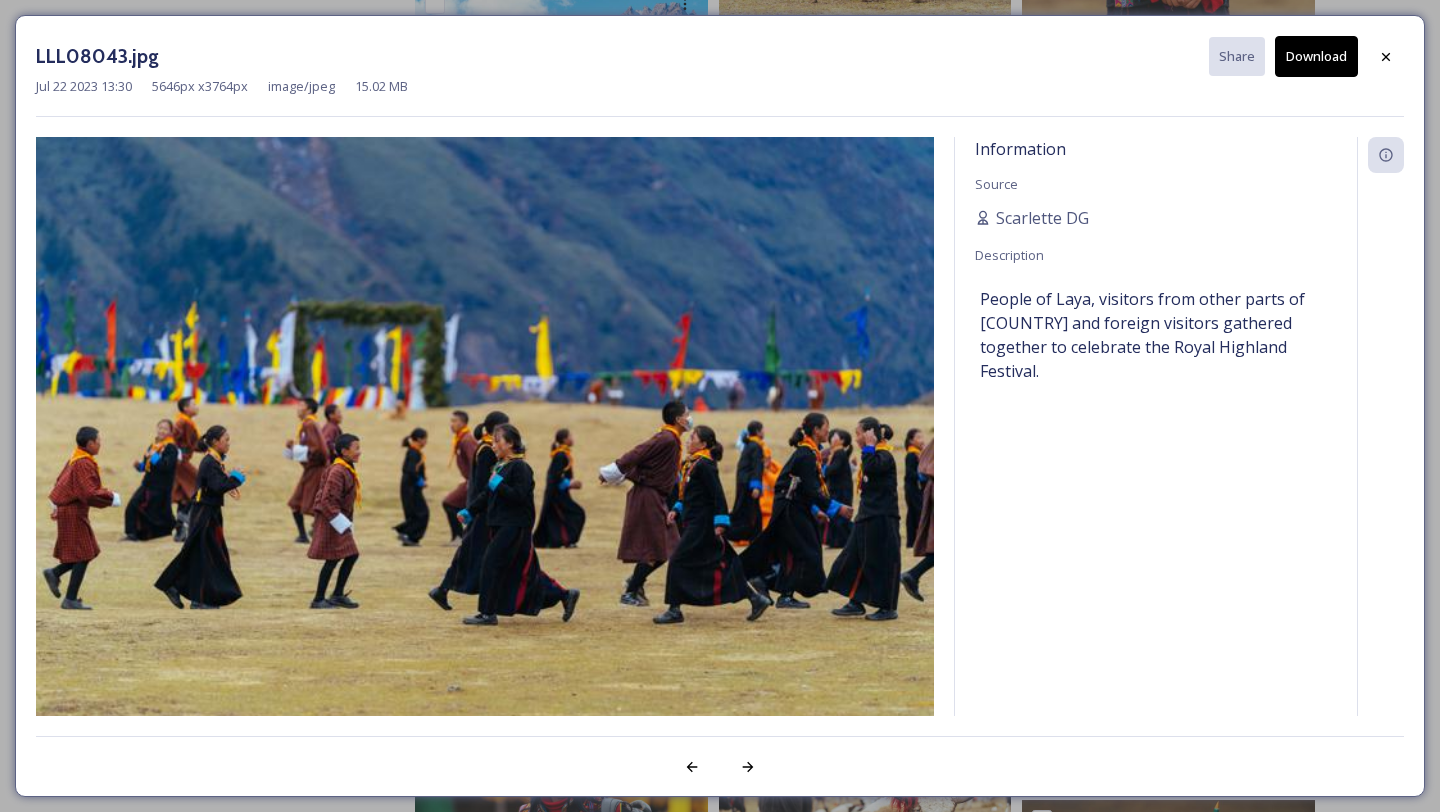 click on "Download" at bounding box center [1316, 56] 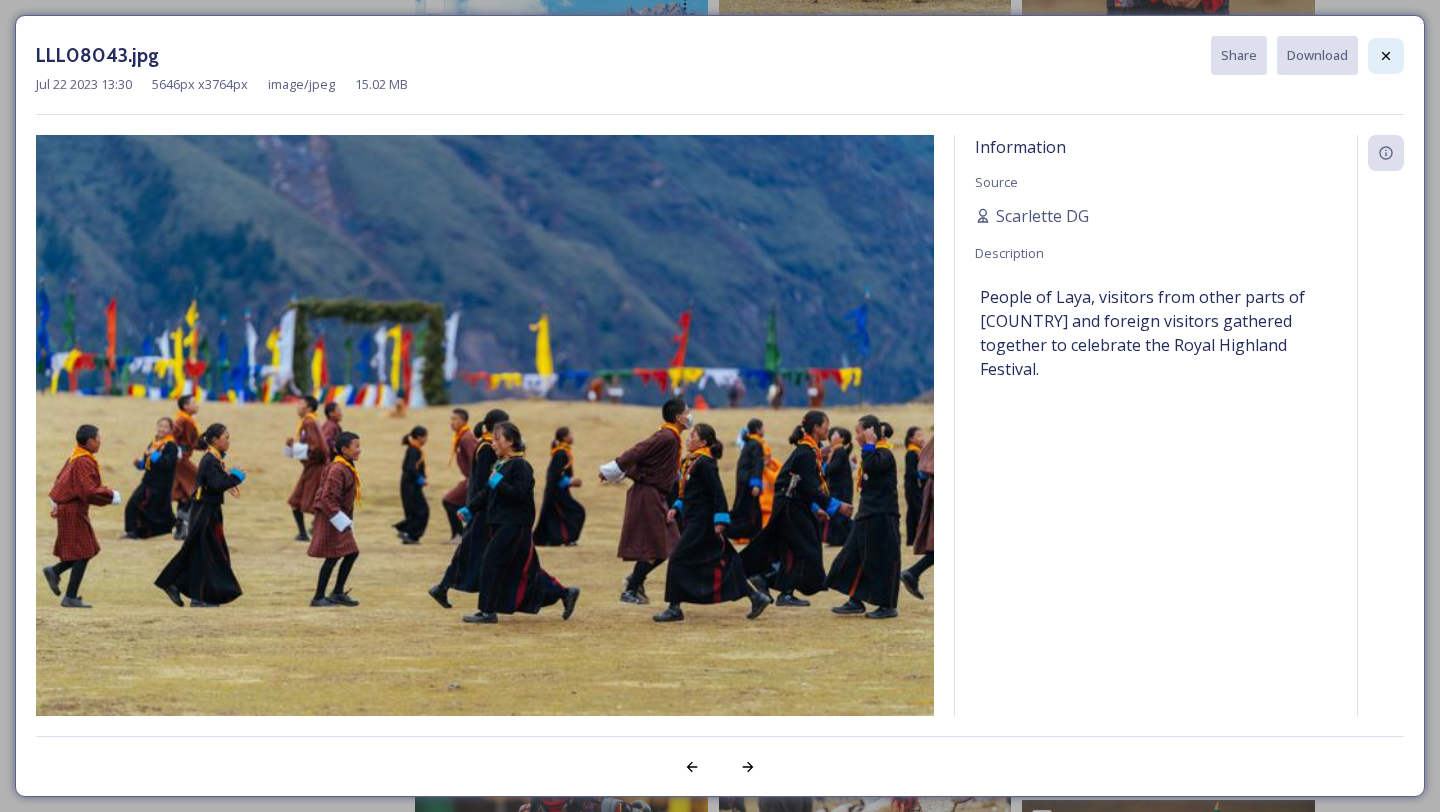 click 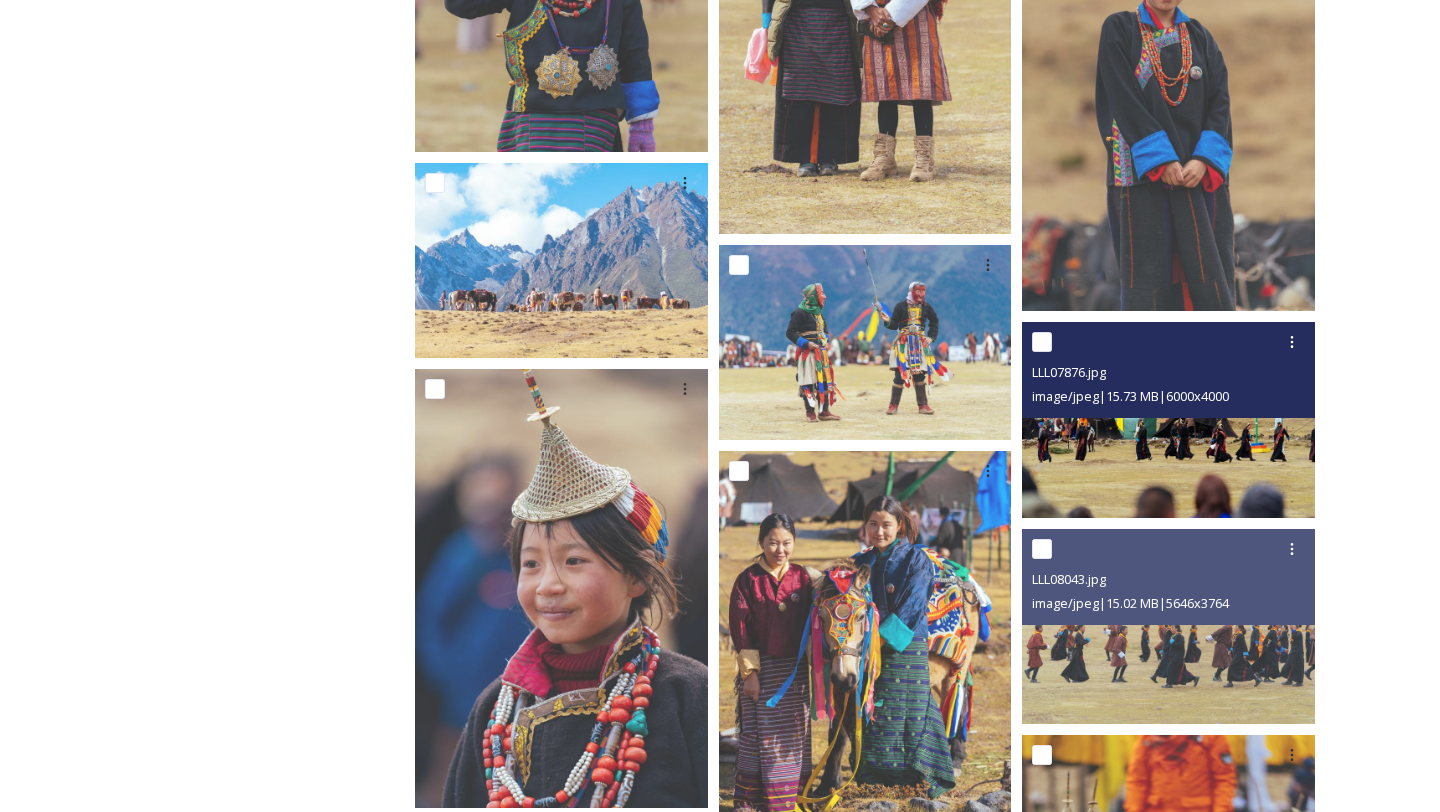 scroll, scrollTop: 5432, scrollLeft: 0, axis: vertical 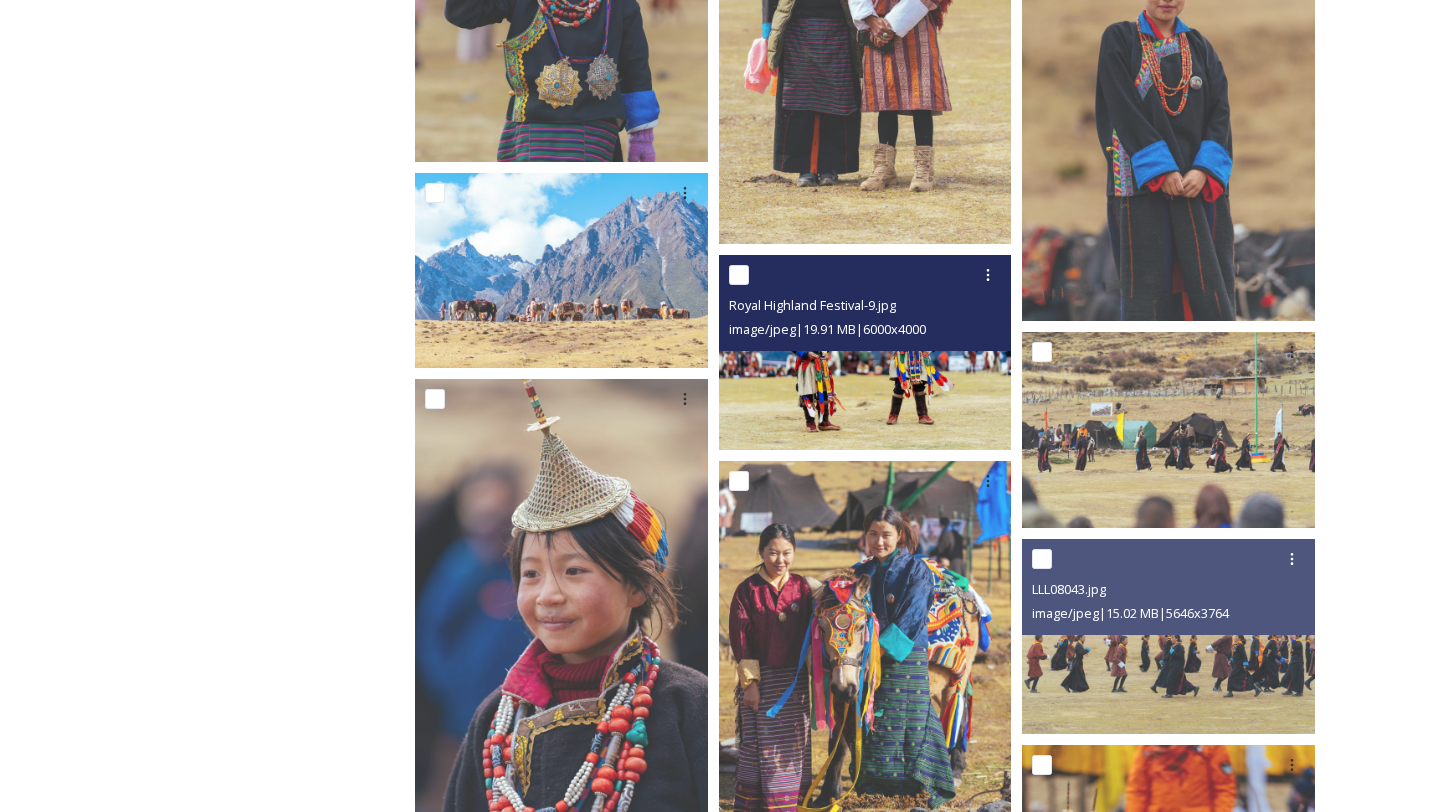 click at bounding box center (865, 352) 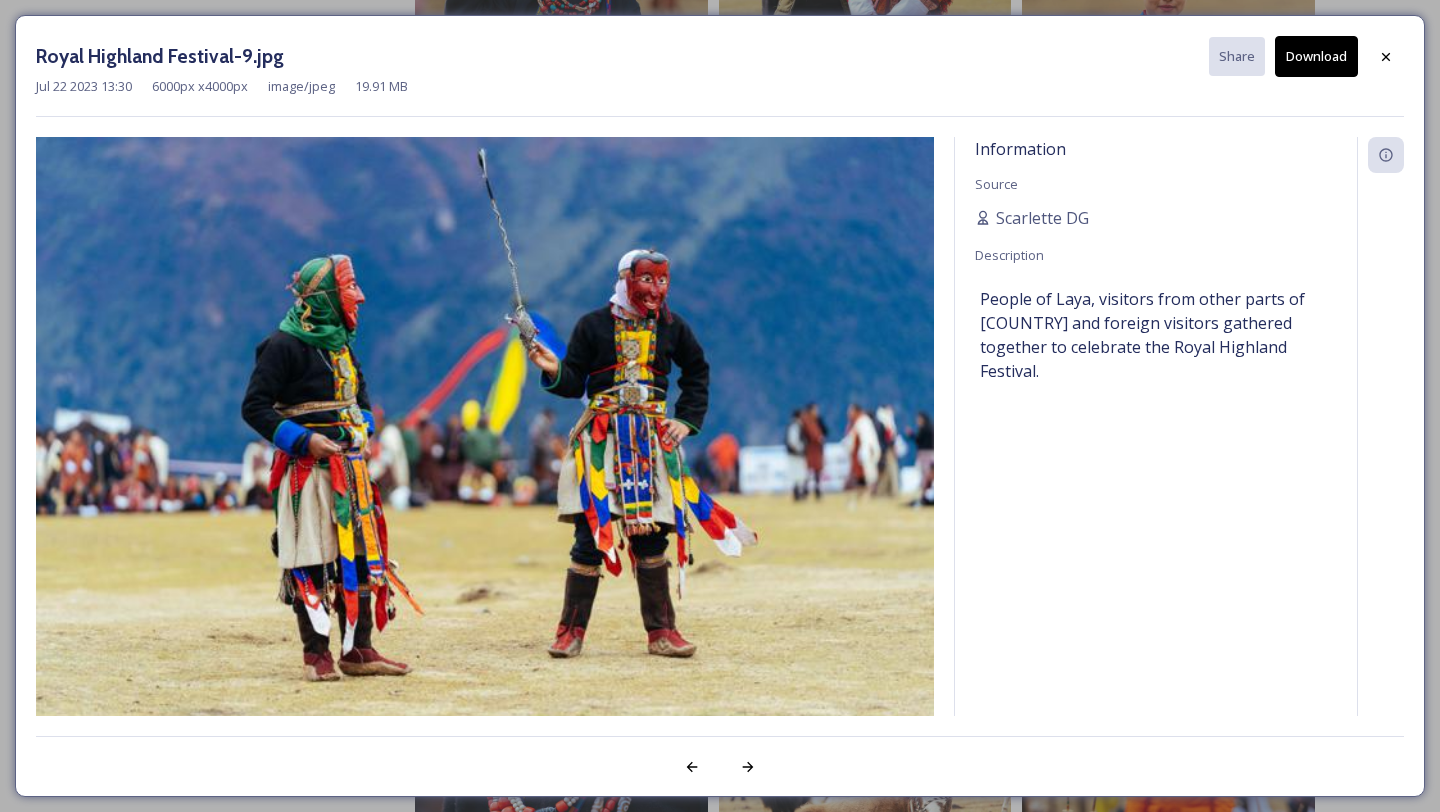click on "Download" at bounding box center (1316, 56) 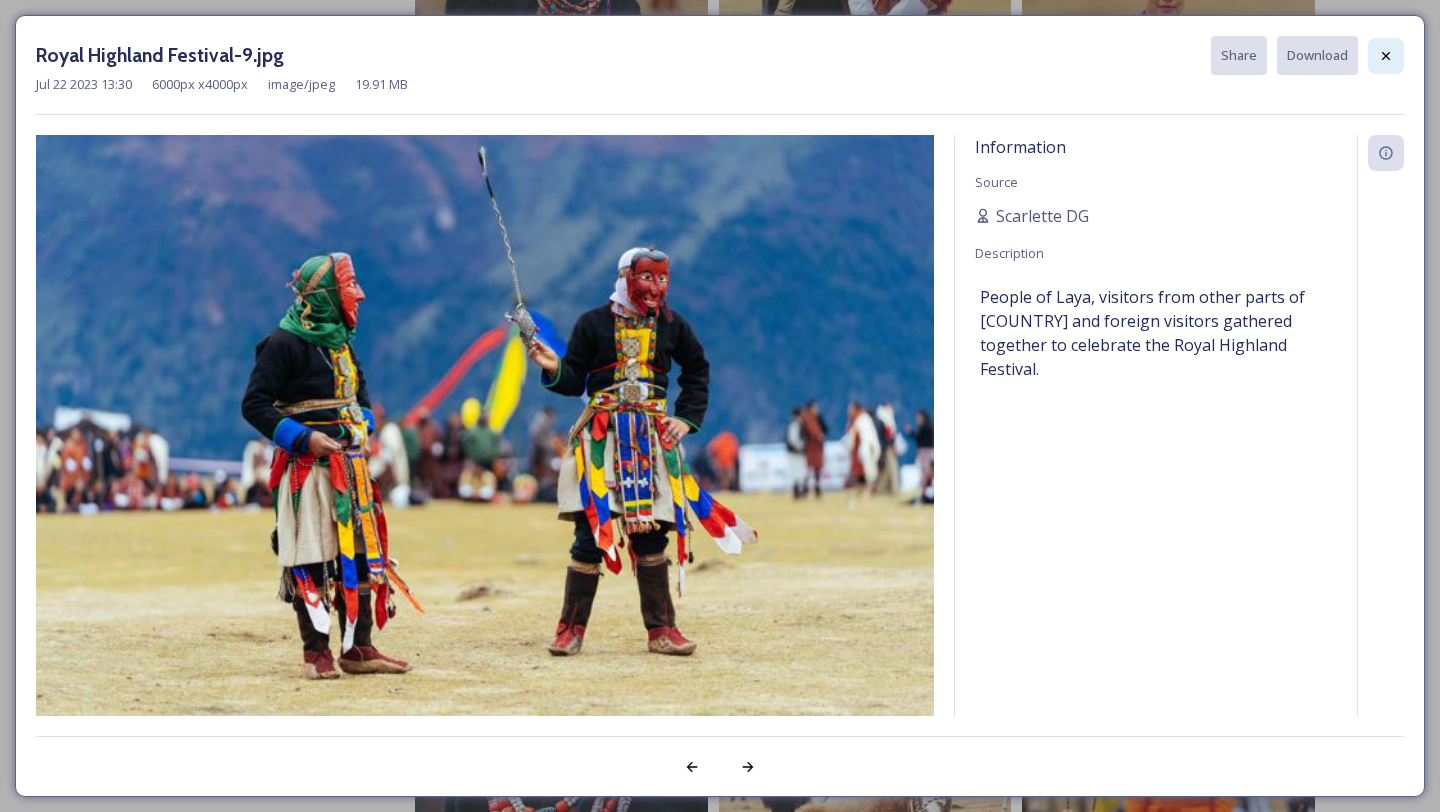 click 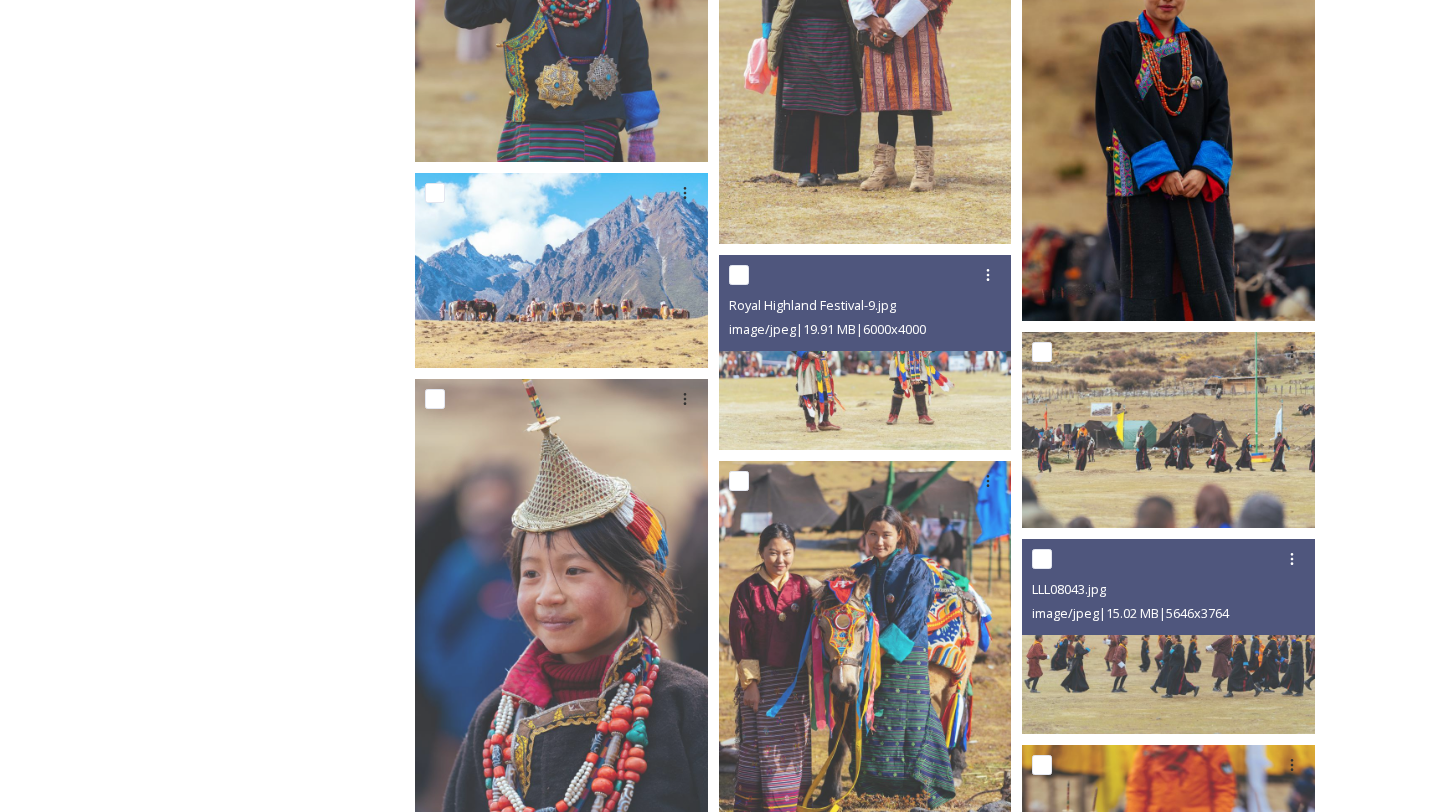 click at bounding box center [1168, 102] 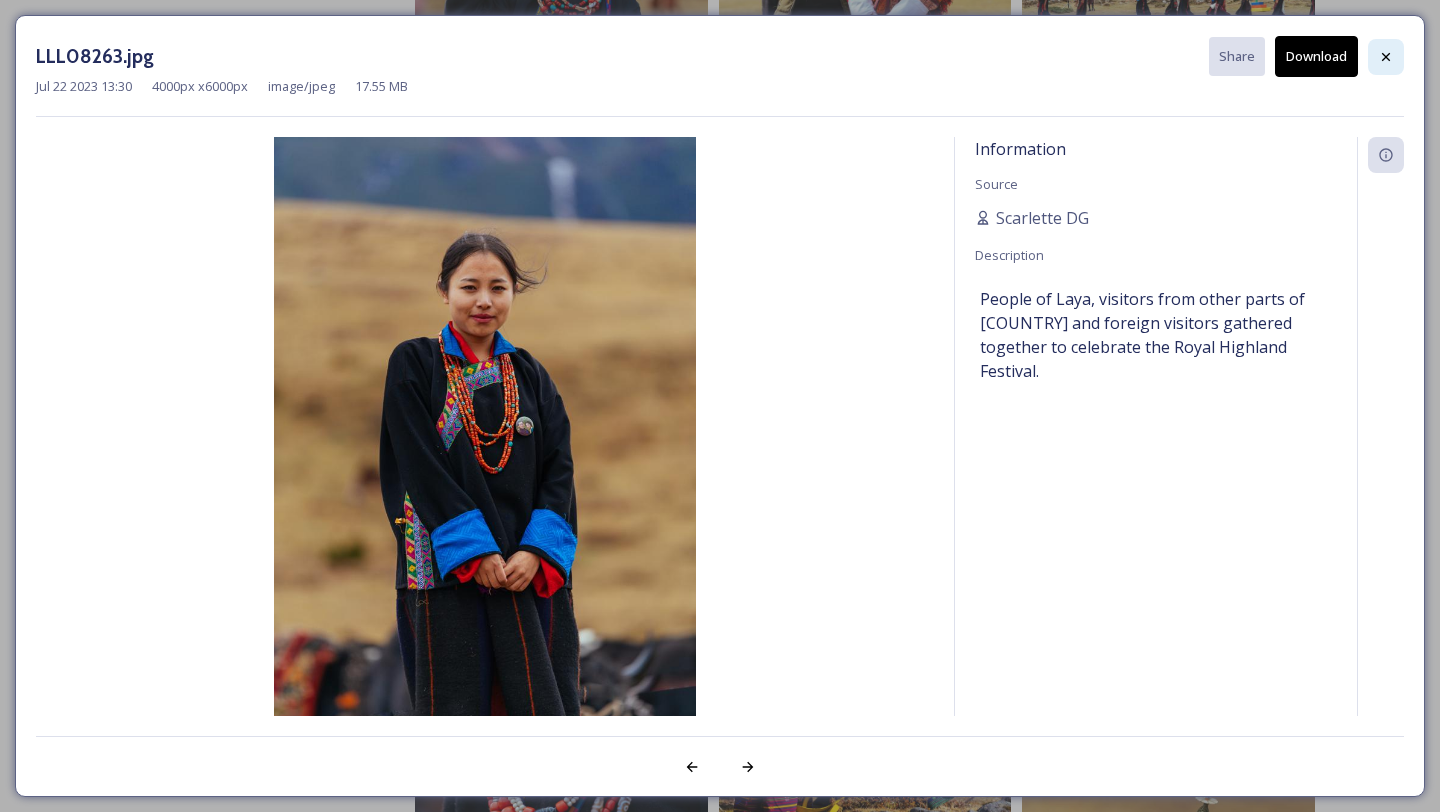 click 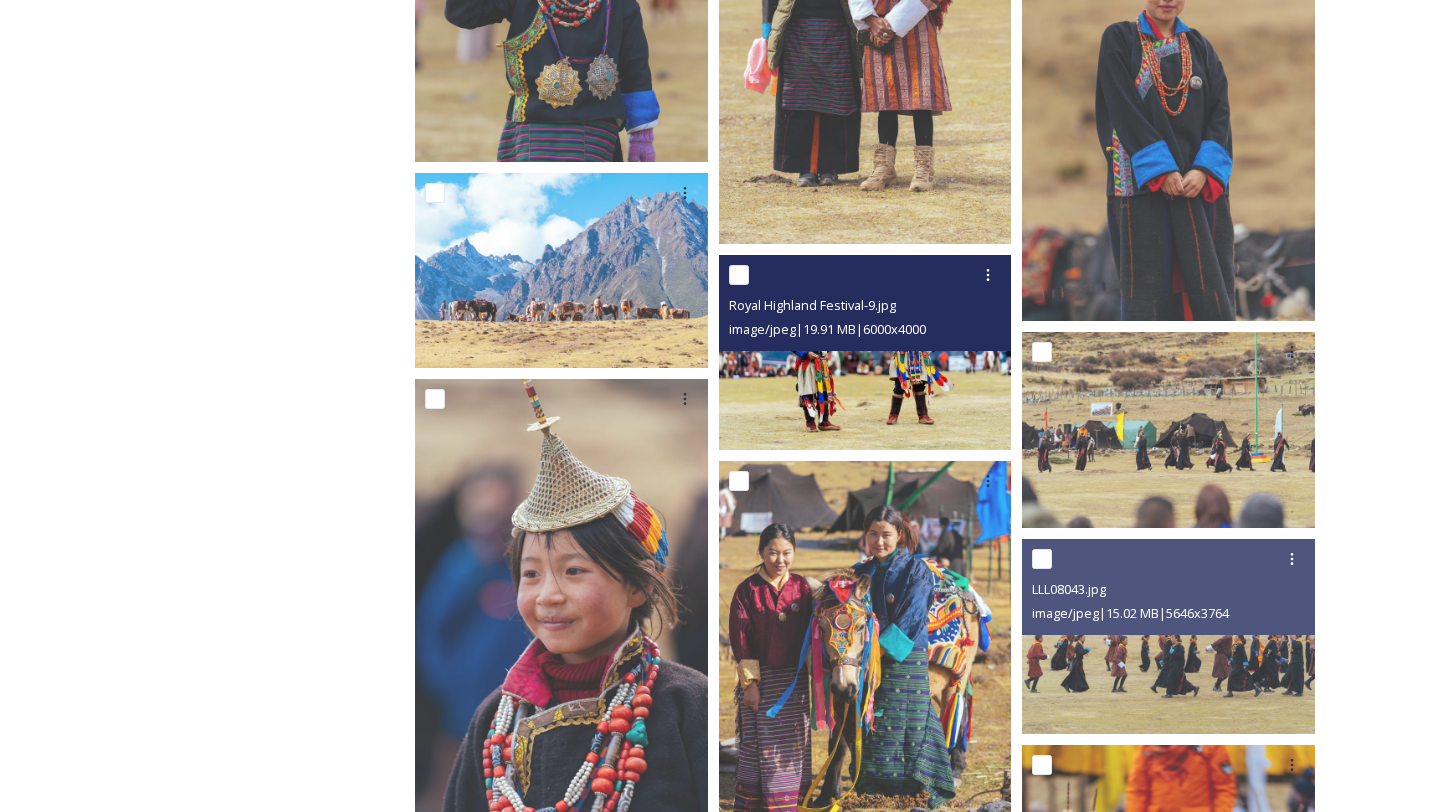 click at bounding box center [865, 352] 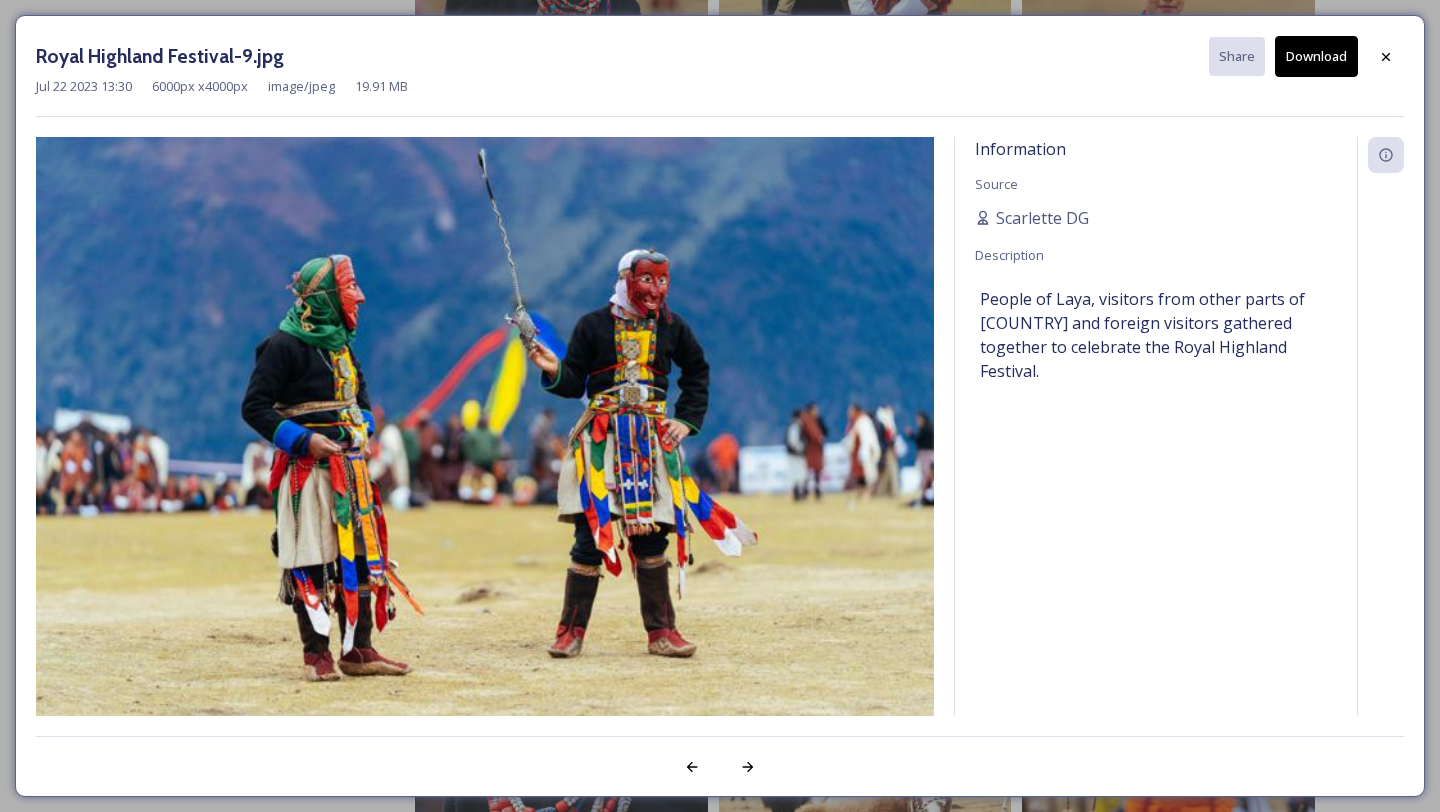 click on "Download" at bounding box center [1316, 56] 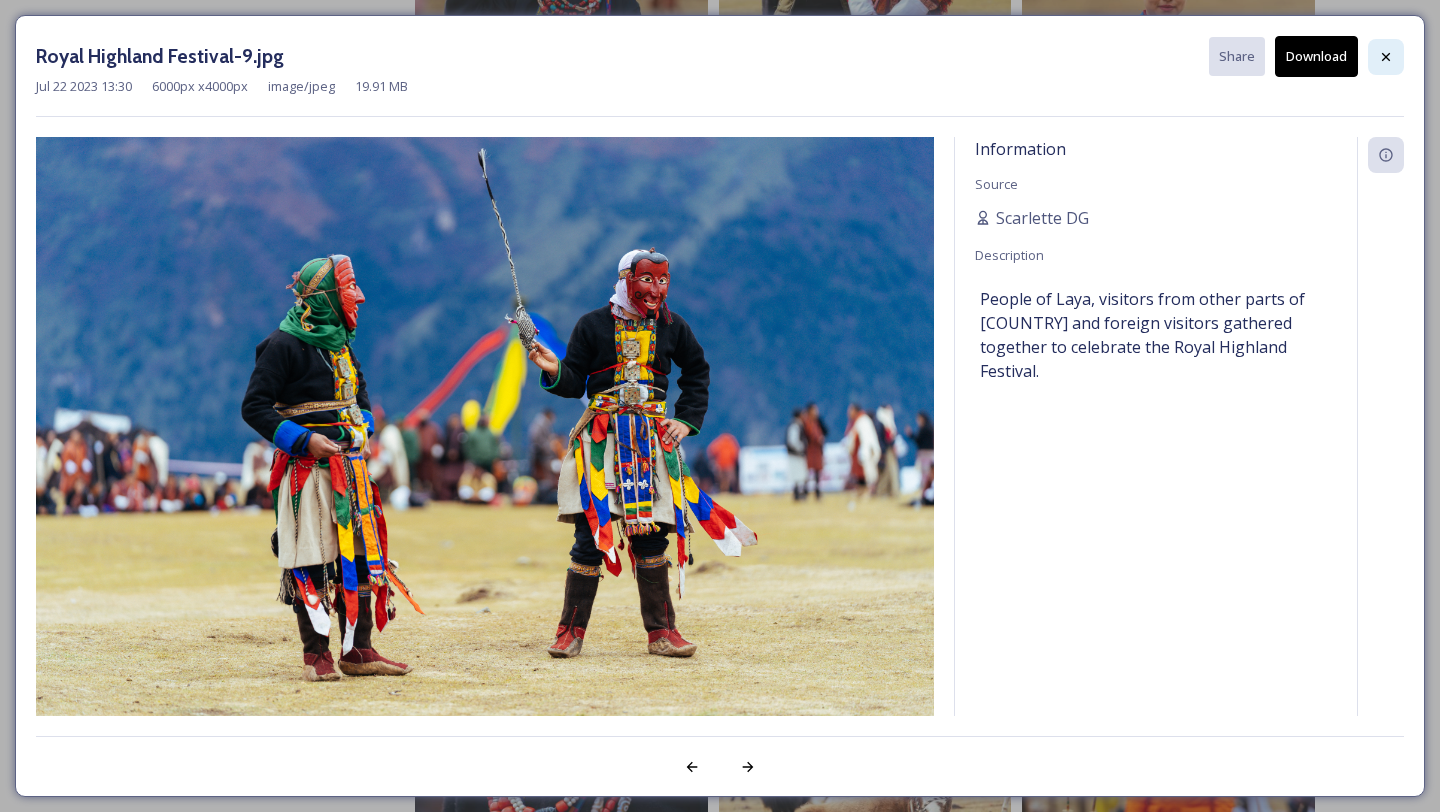 click 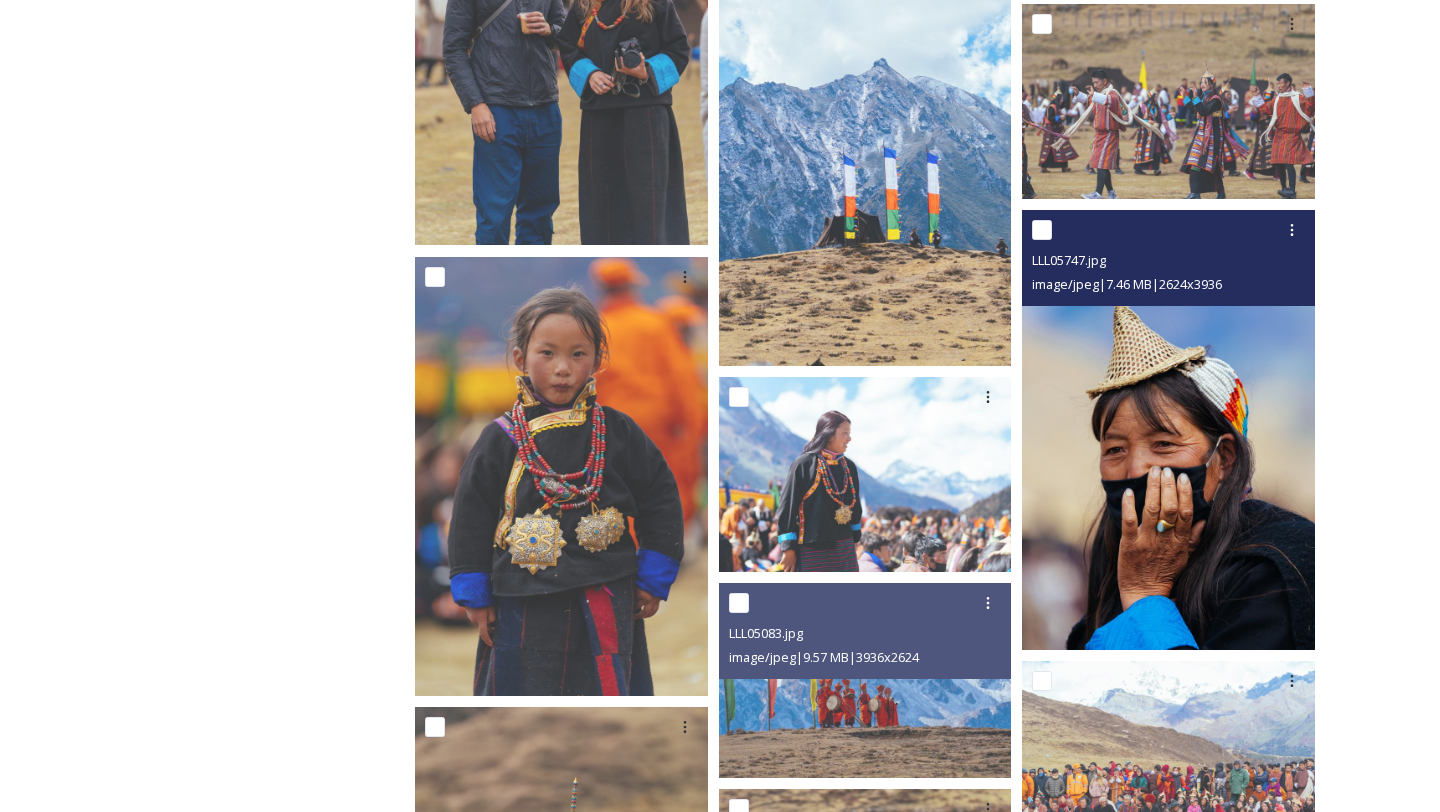 scroll, scrollTop: 4393, scrollLeft: 0, axis: vertical 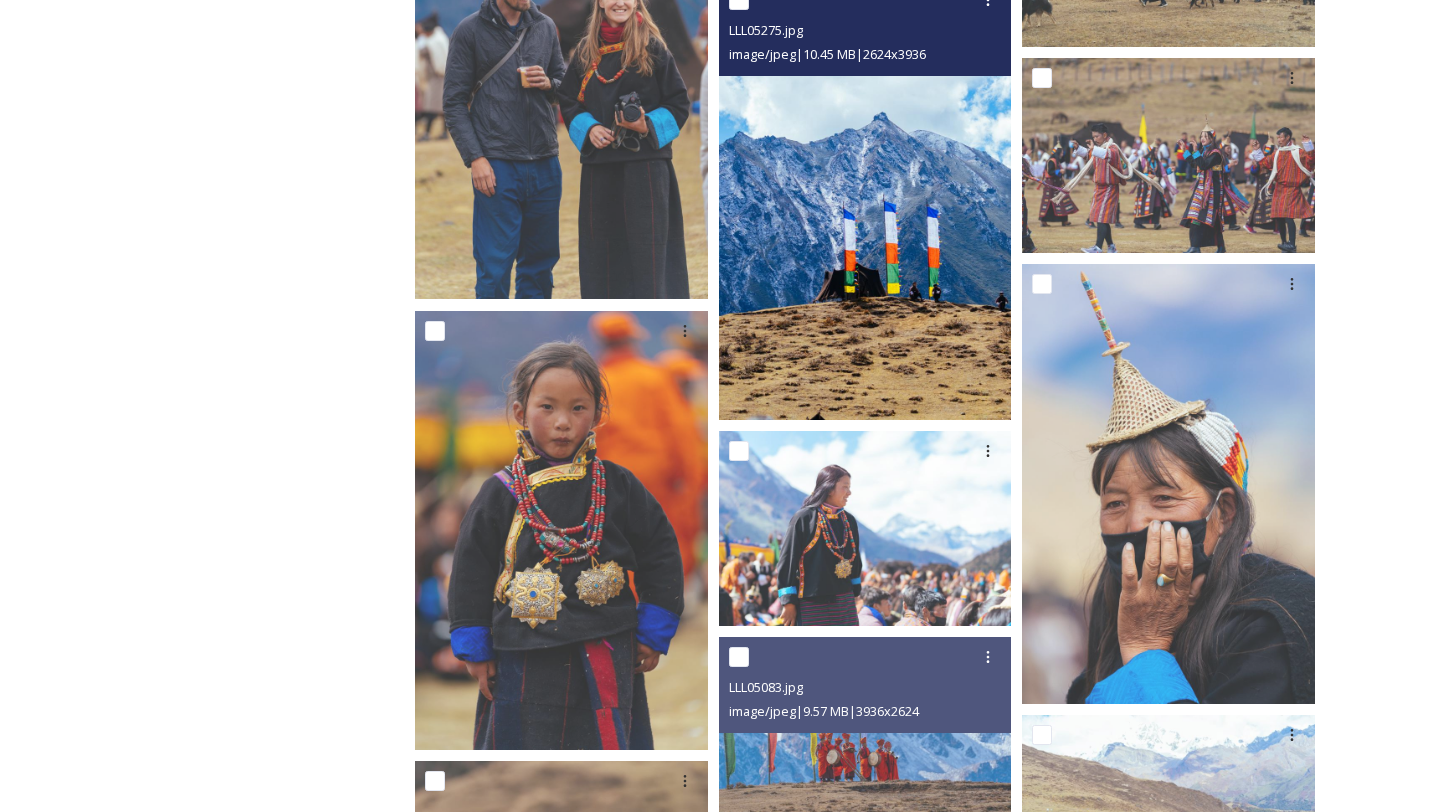 click at bounding box center (865, 200) 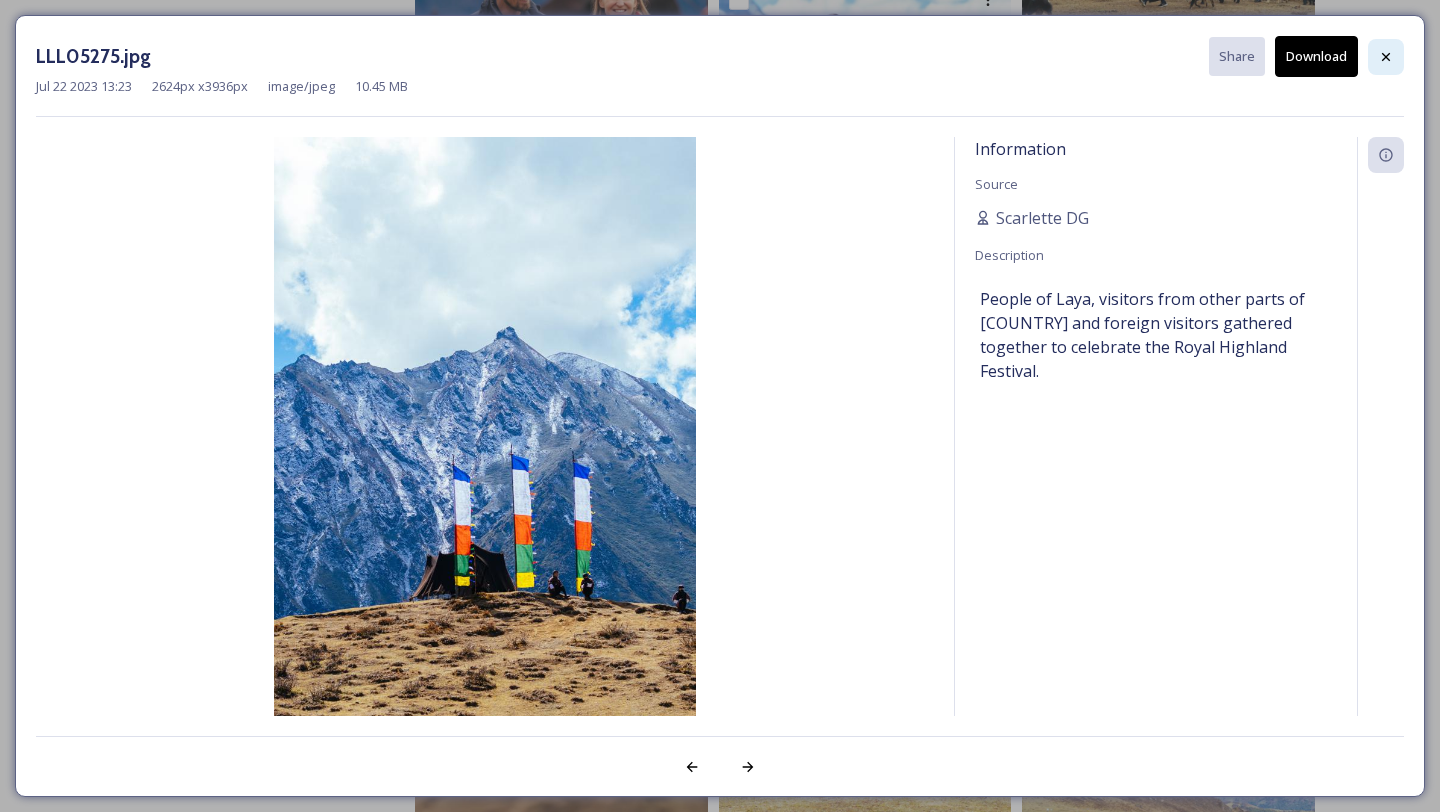 click 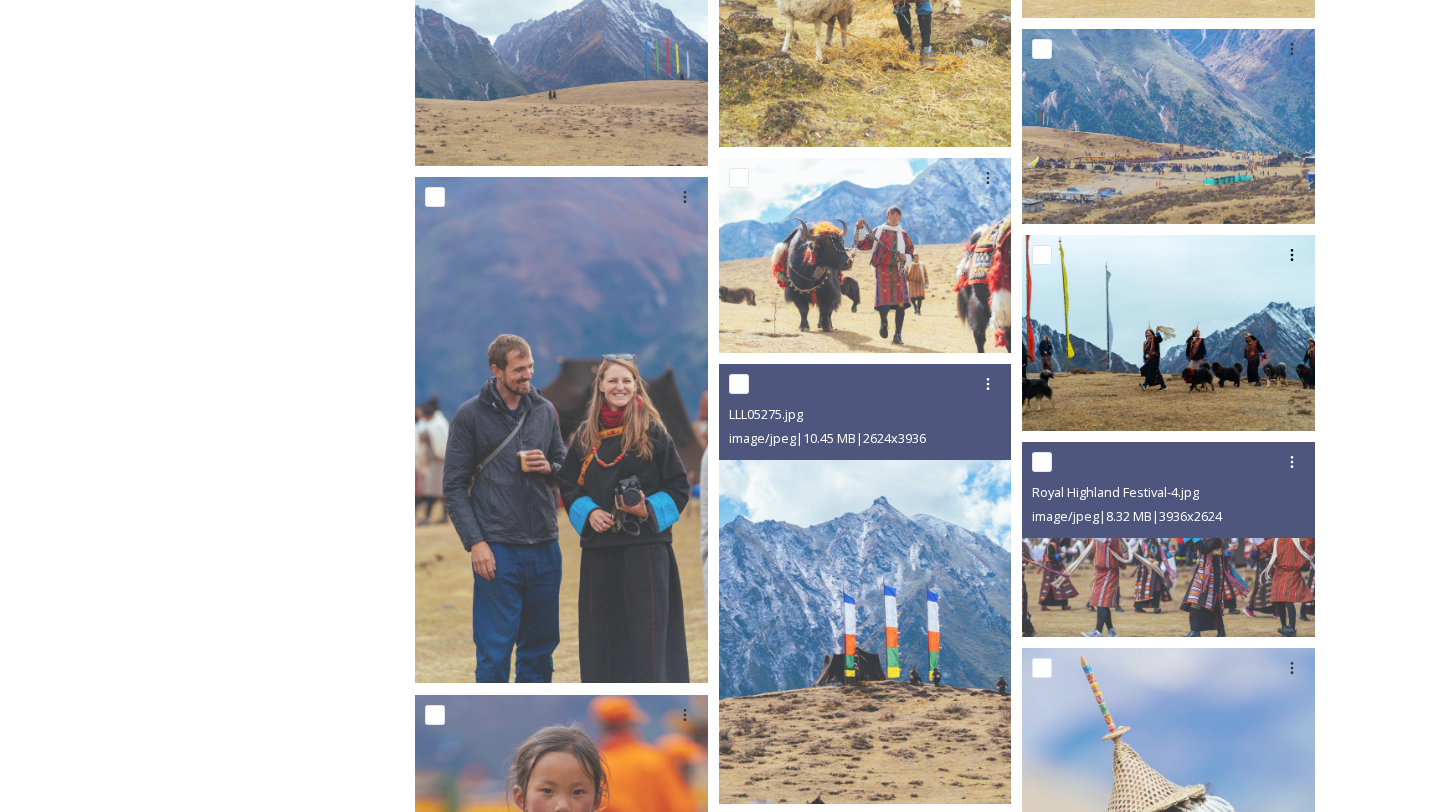 scroll, scrollTop: 3996, scrollLeft: 0, axis: vertical 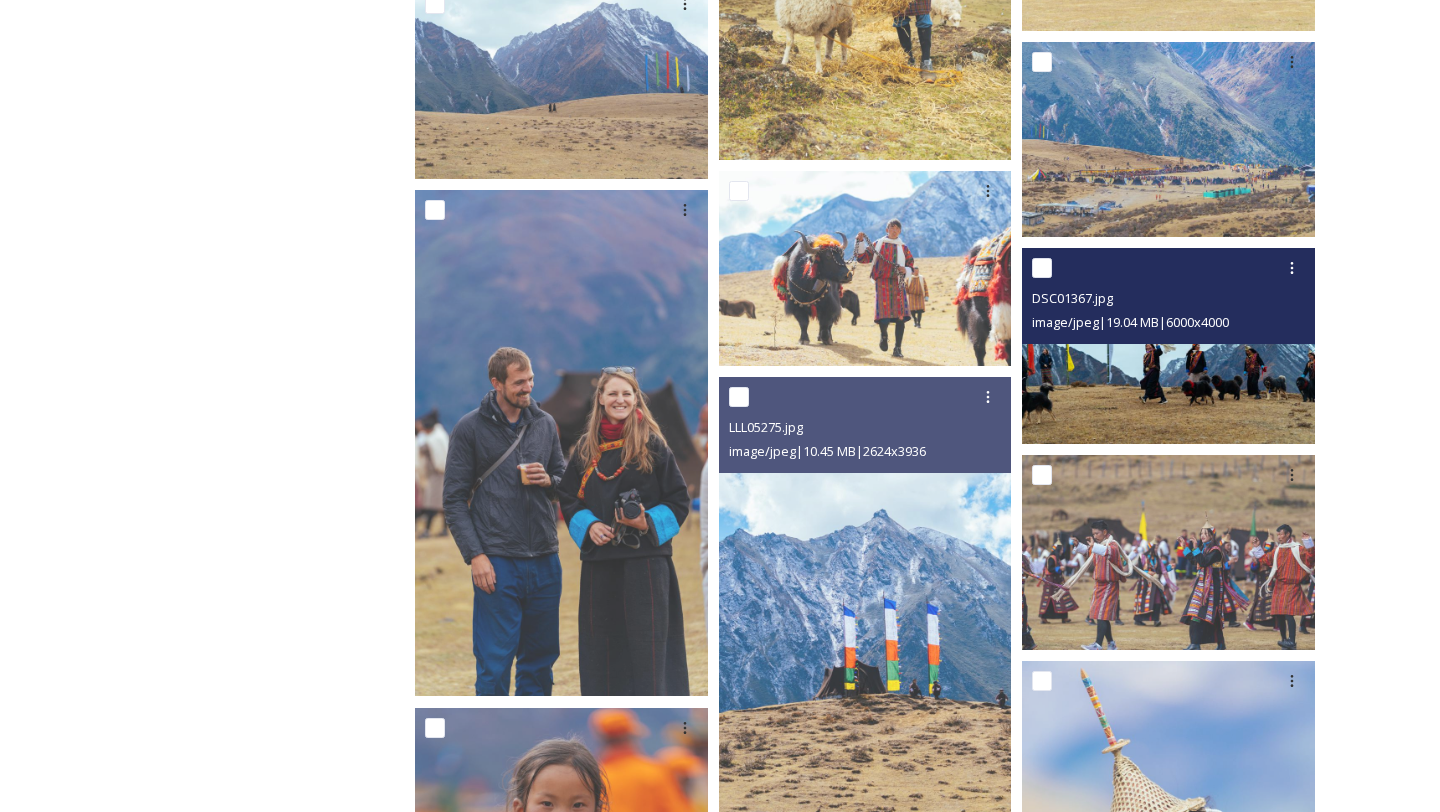 click at bounding box center [1168, 345] 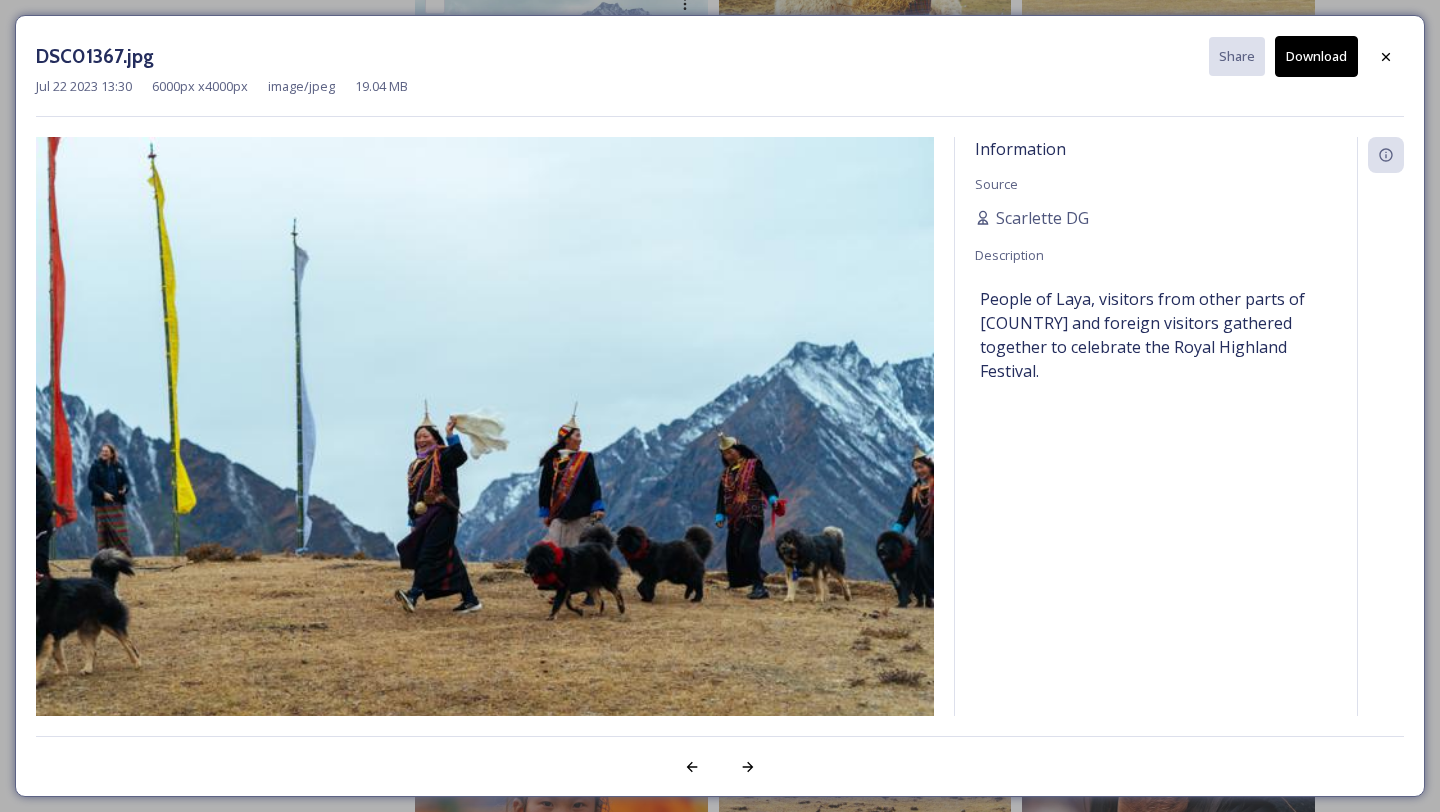 click on "Information Source [NAME] Description People of Laya, visitors from other parts of [COUNTRY] and foreign visitors gathered together to celebrate the Royal Highland Festival." at bounding box center [1156, 453] 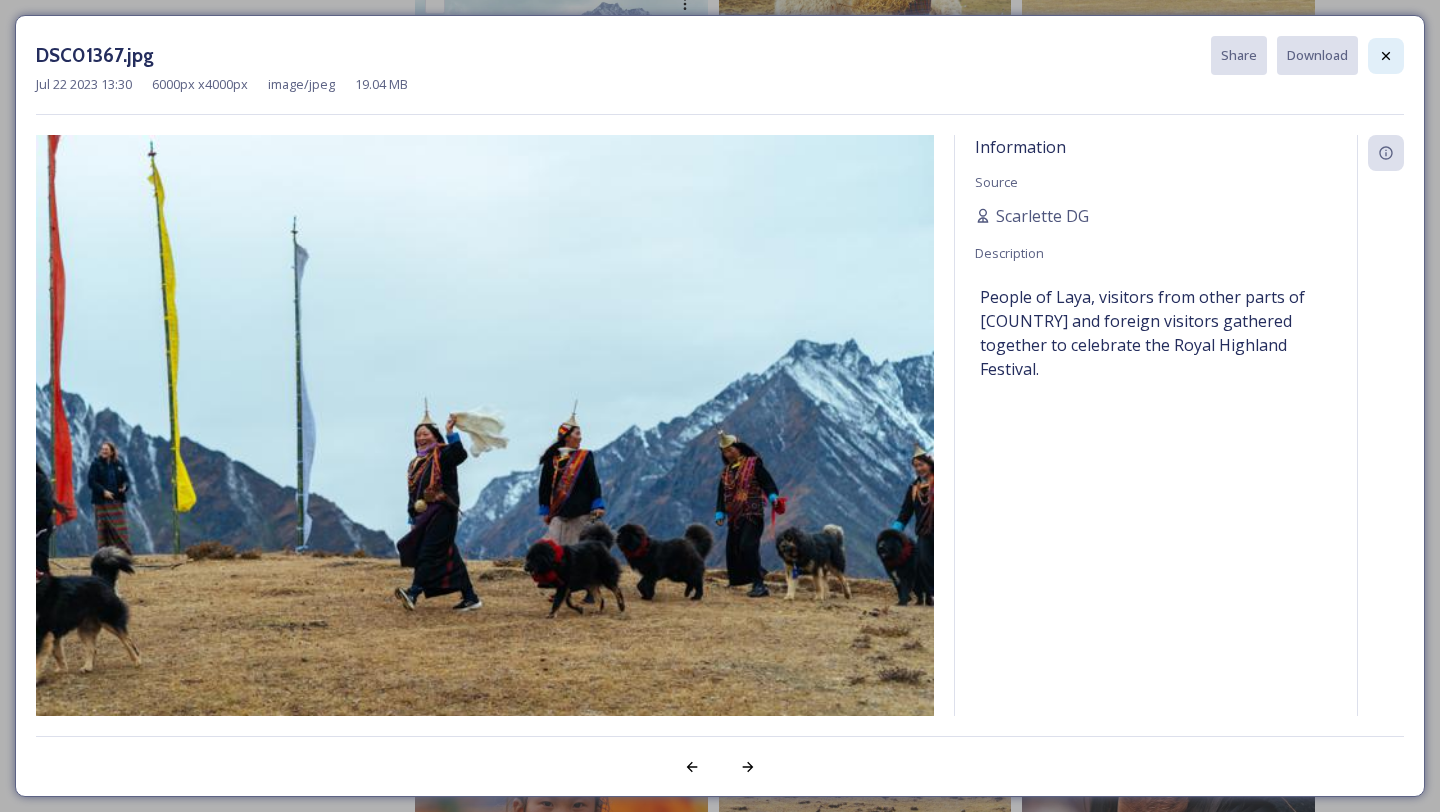 click 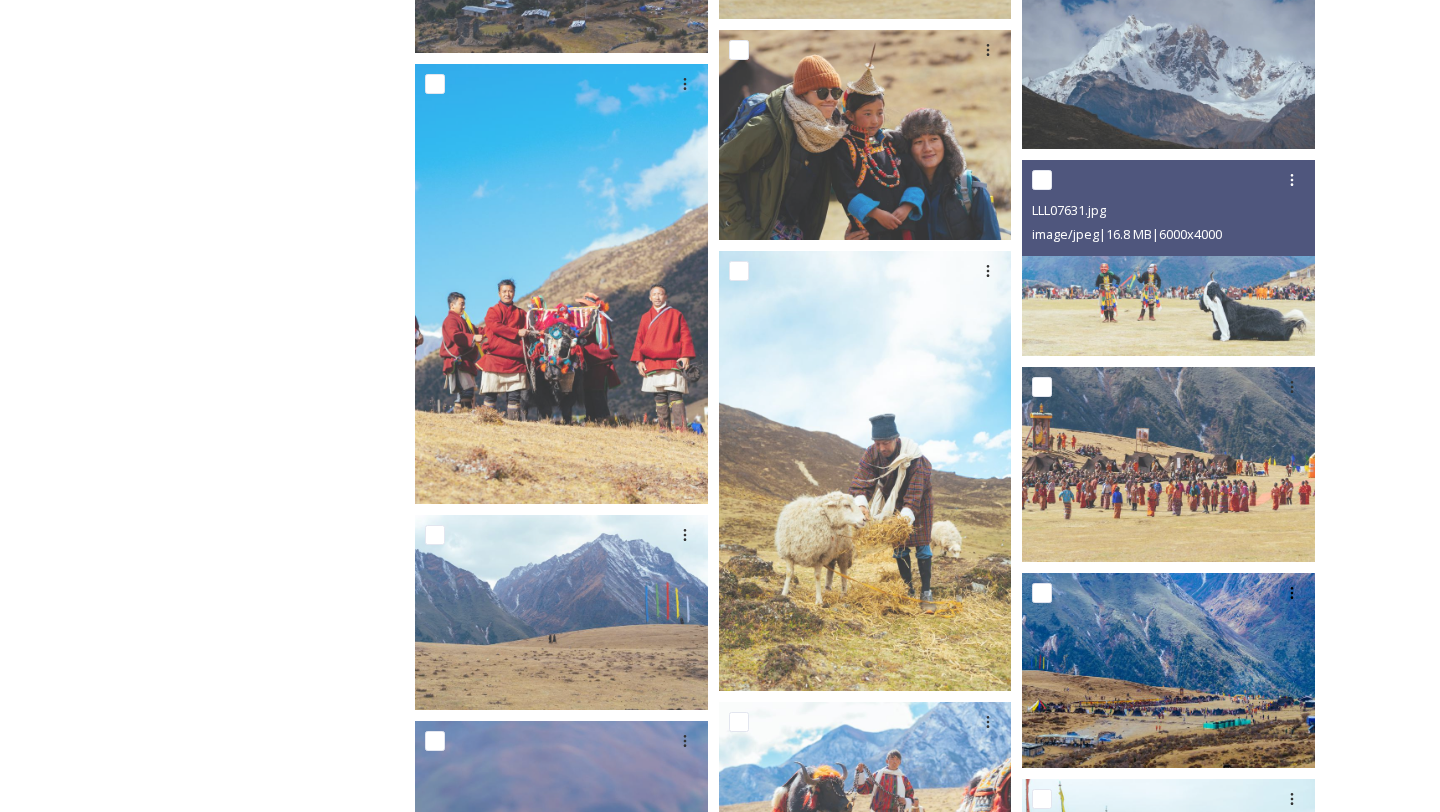 scroll, scrollTop: 3455, scrollLeft: 0, axis: vertical 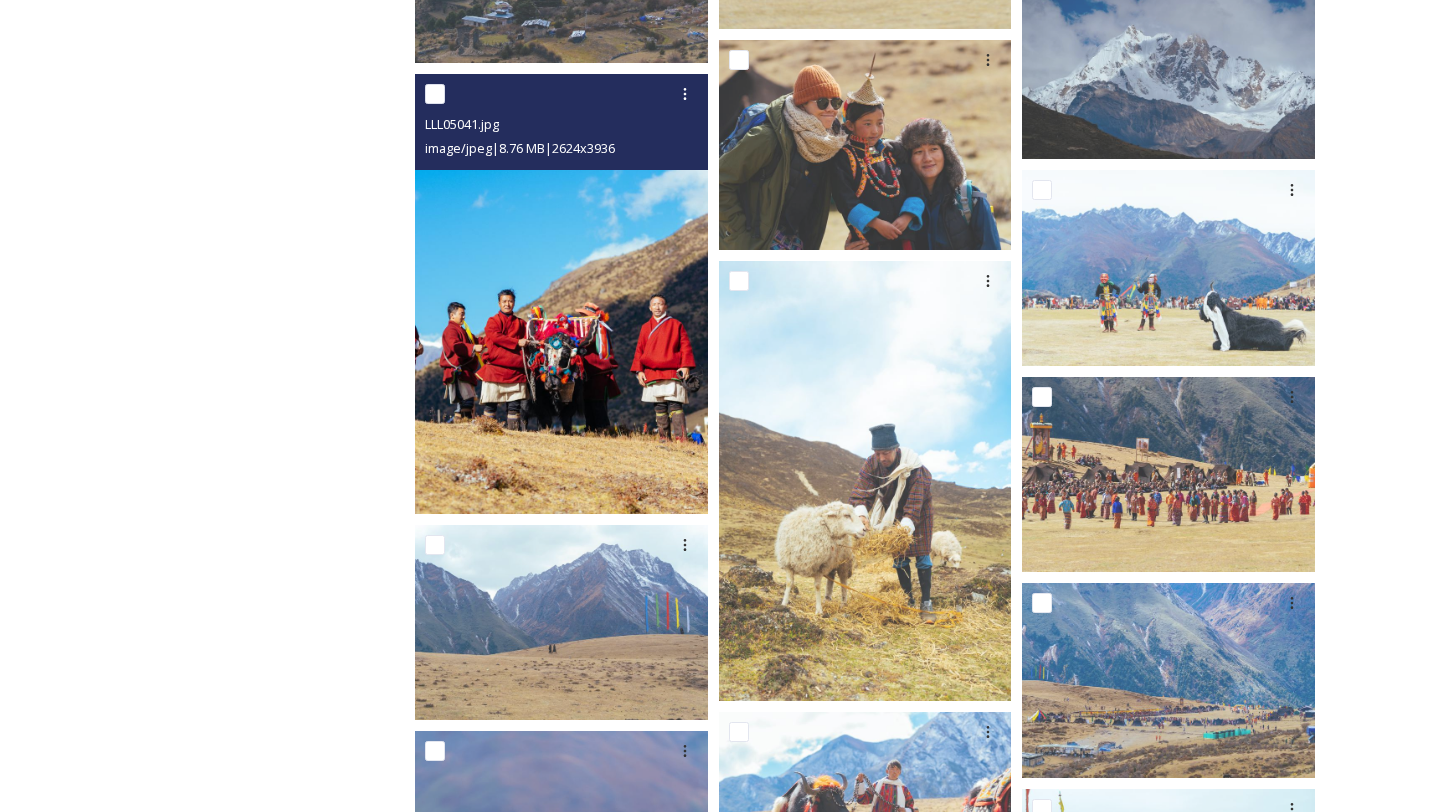 click at bounding box center (561, 294) 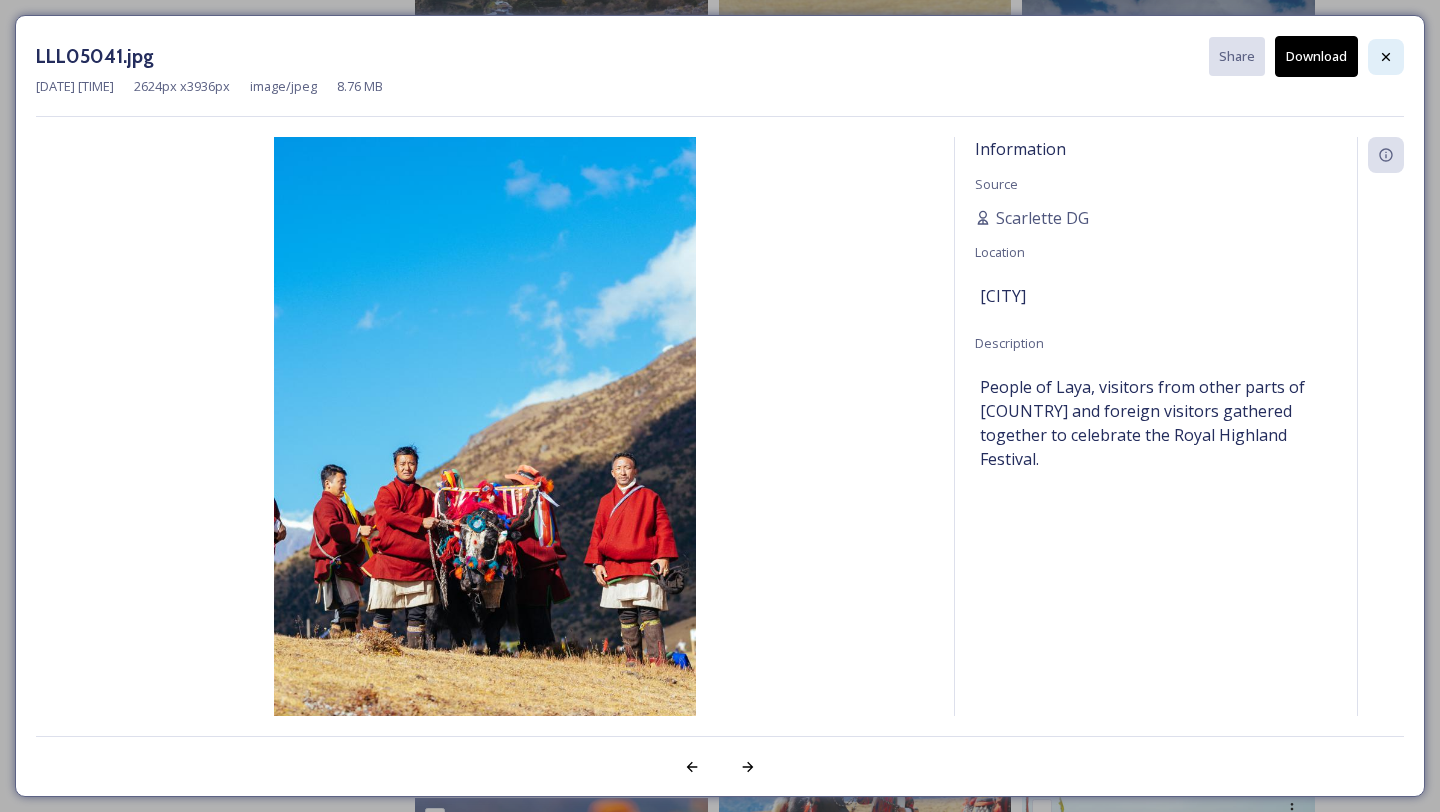 click 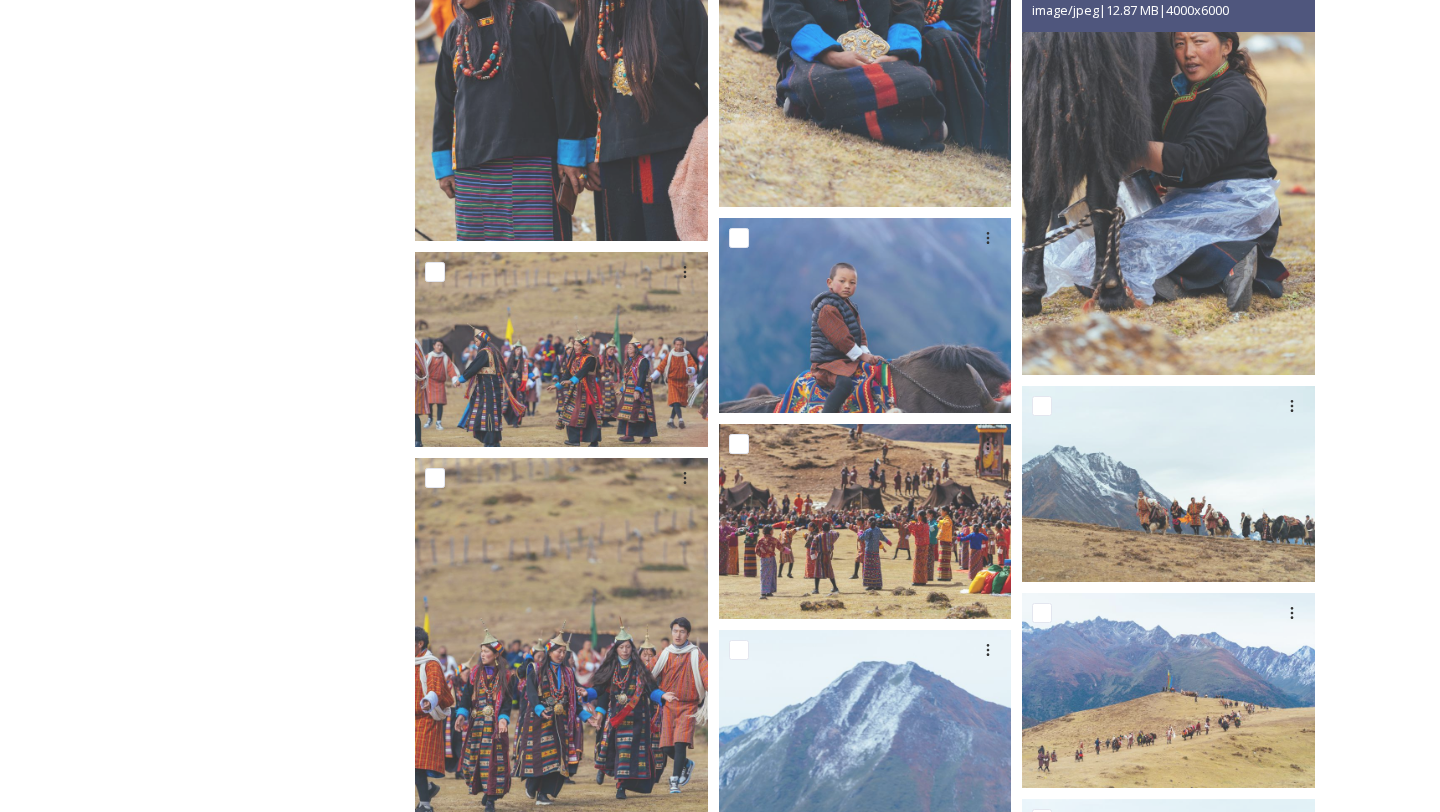 scroll, scrollTop: 2445, scrollLeft: 0, axis: vertical 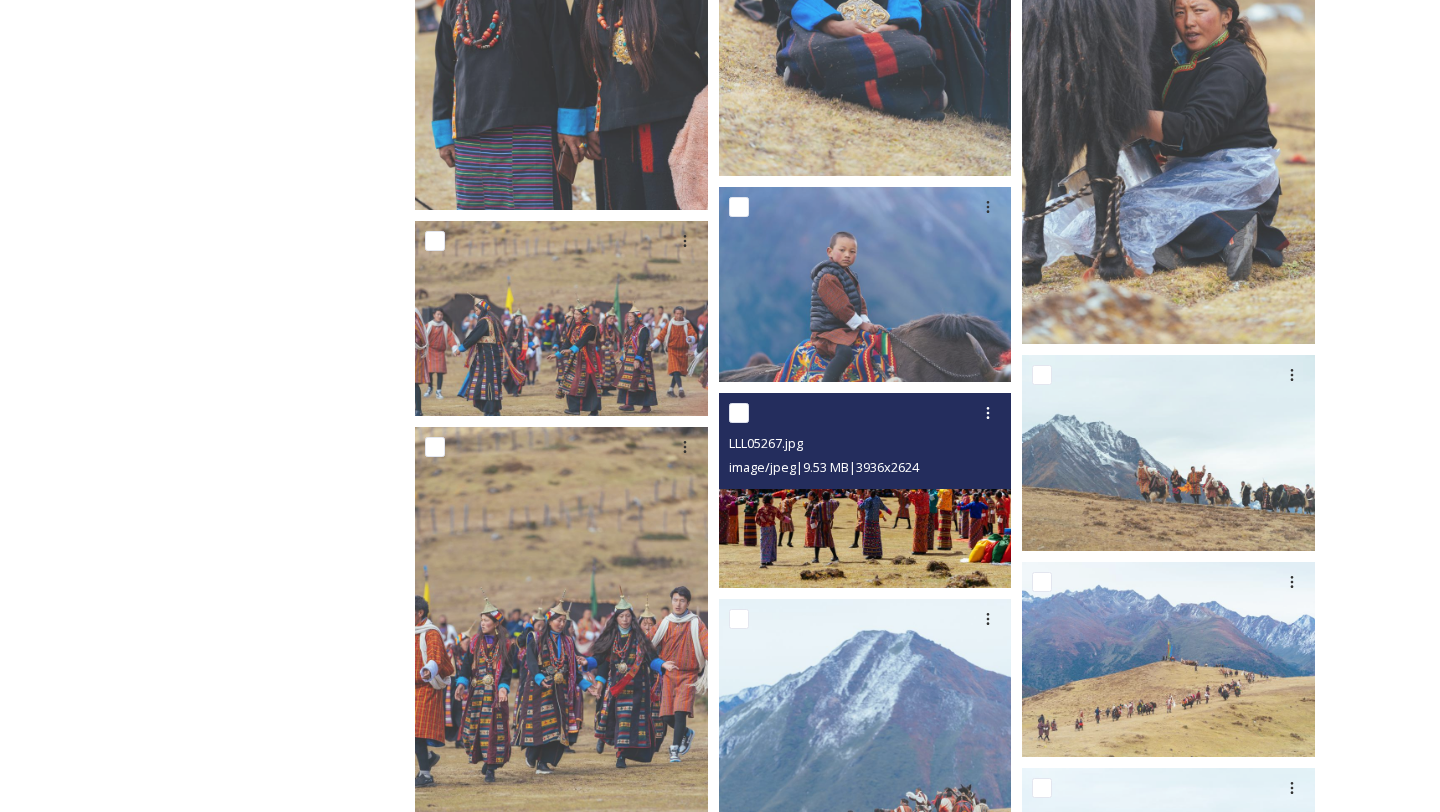 click at bounding box center [865, 490] 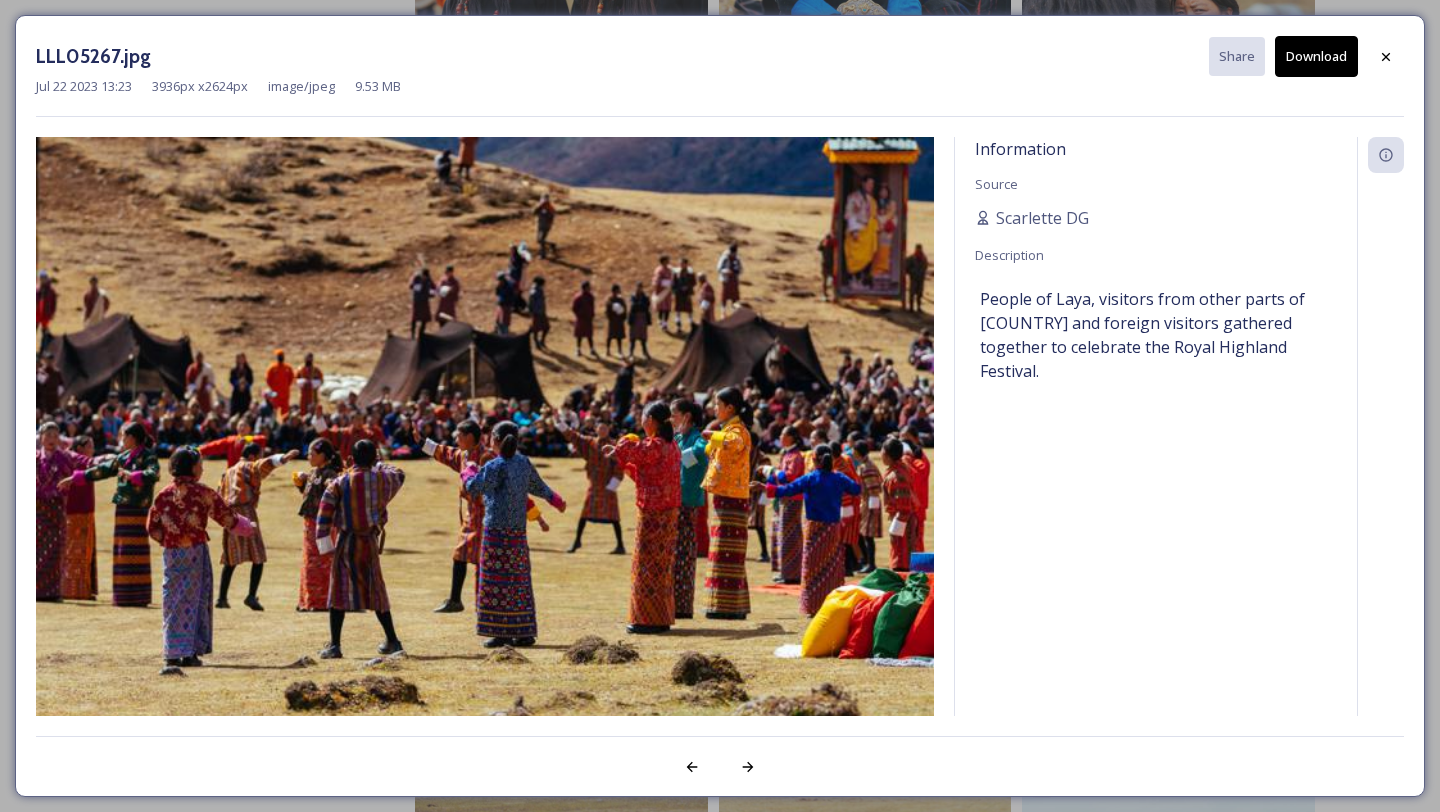 click on "Download" at bounding box center [1316, 56] 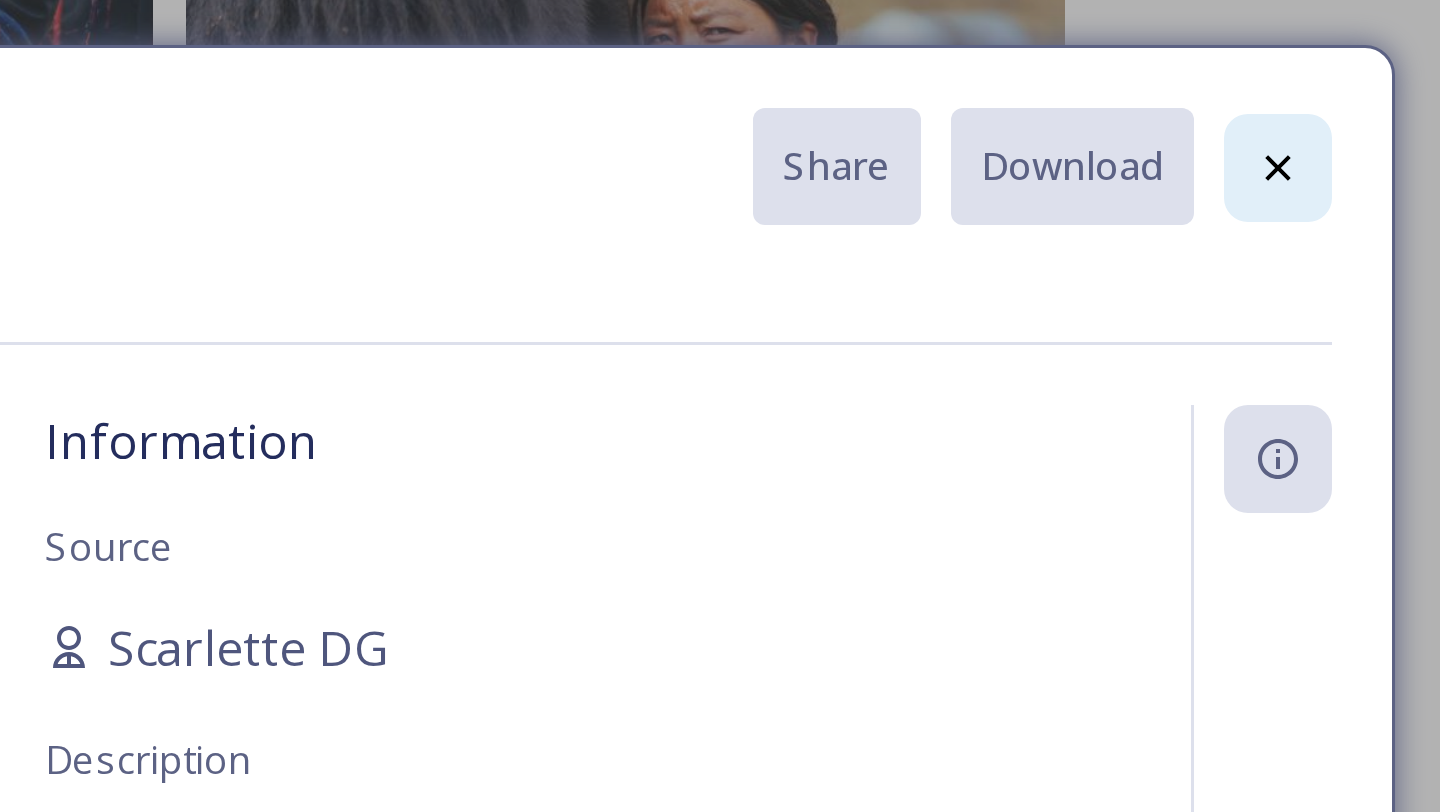 click 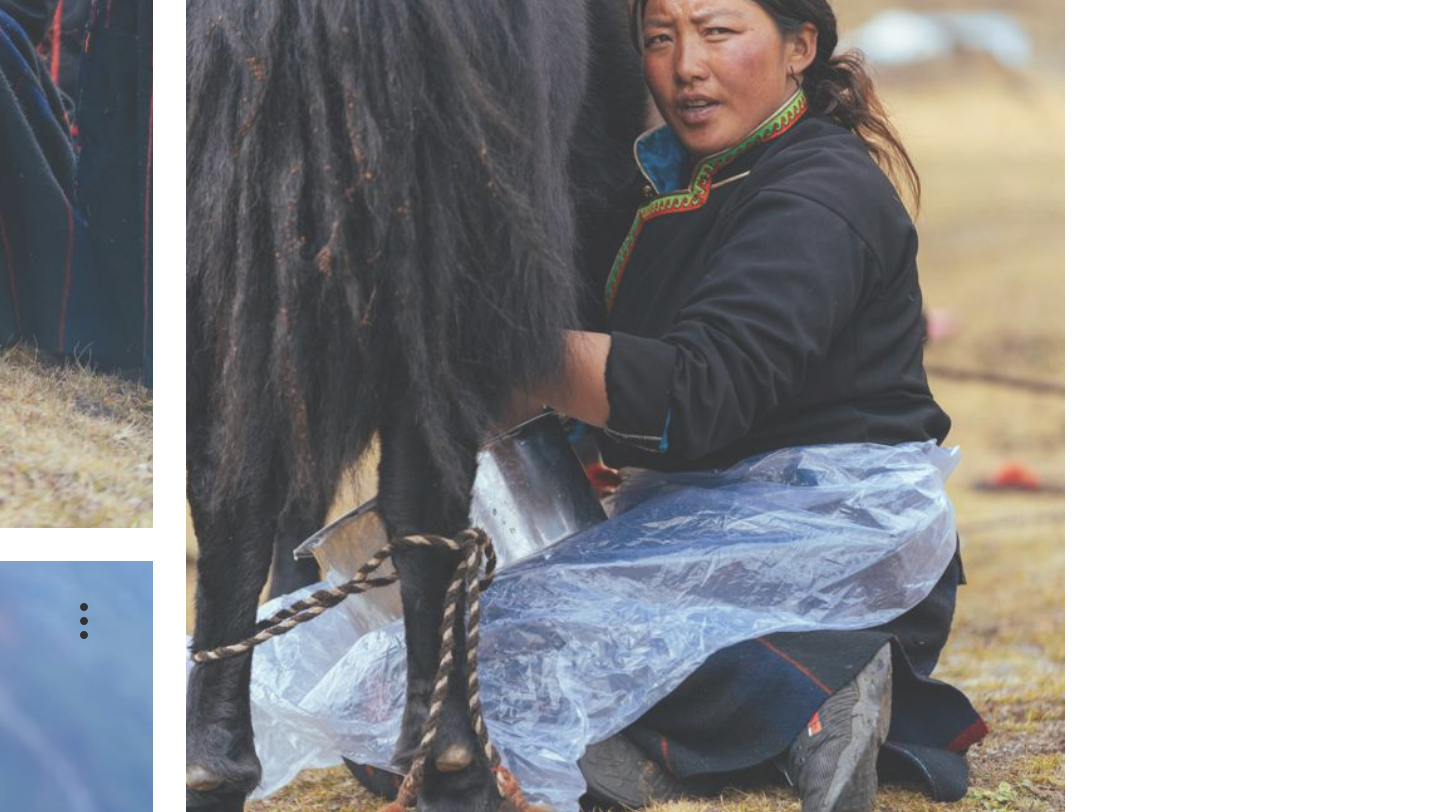 scroll, scrollTop: 2334, scrollLeft: 0, axis: vertical 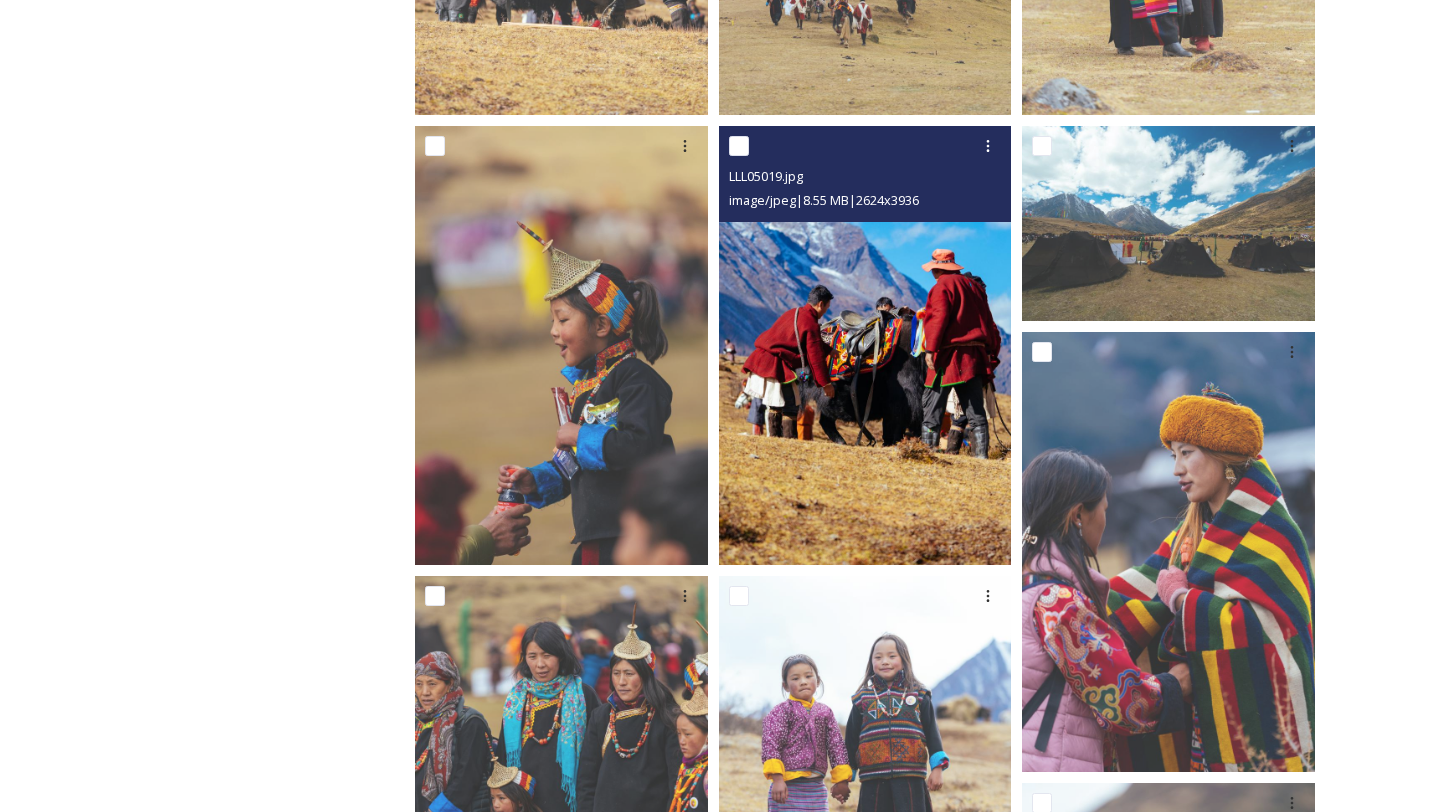 click at bounding box center (865, 346) 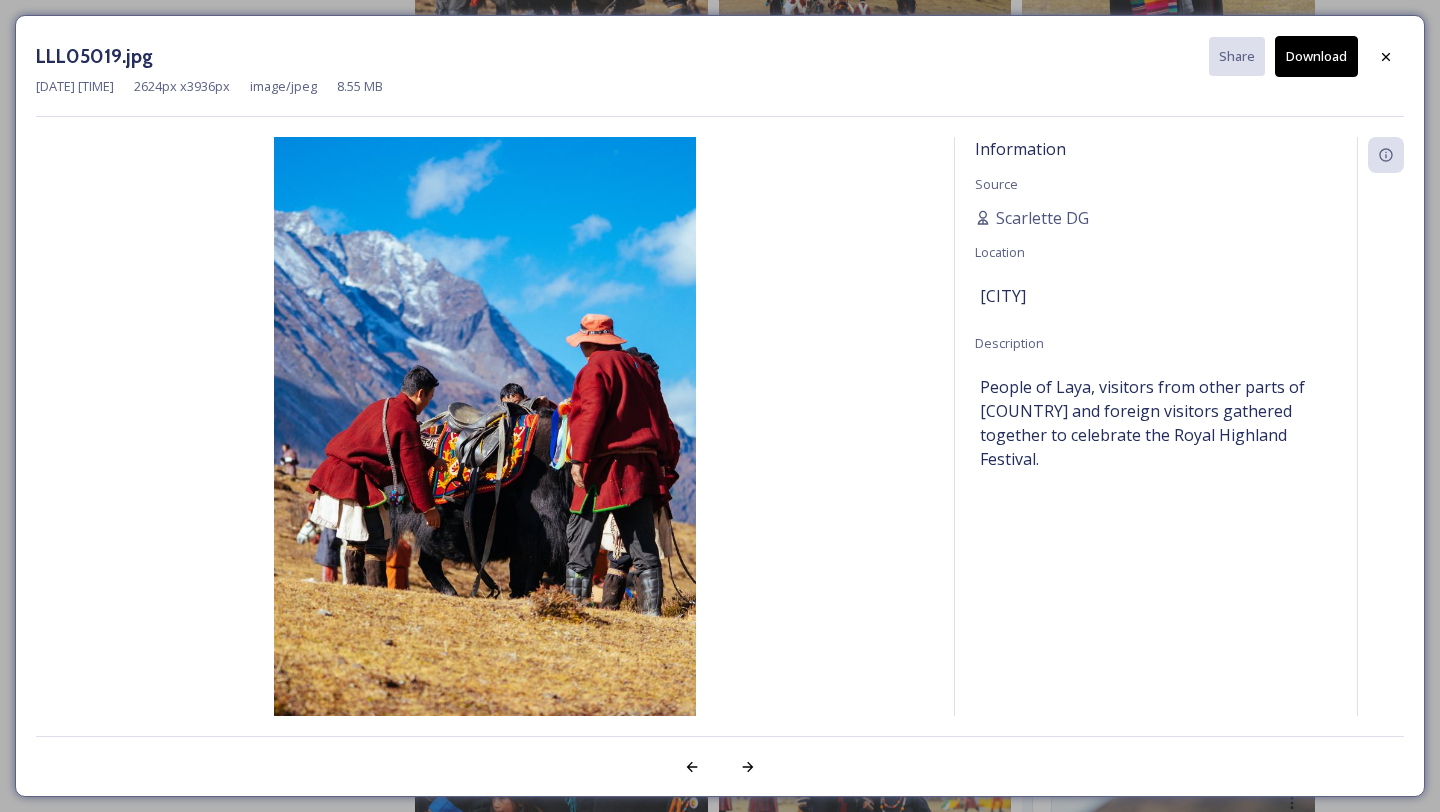 click on "Download" at bounding box center [1316, 56] 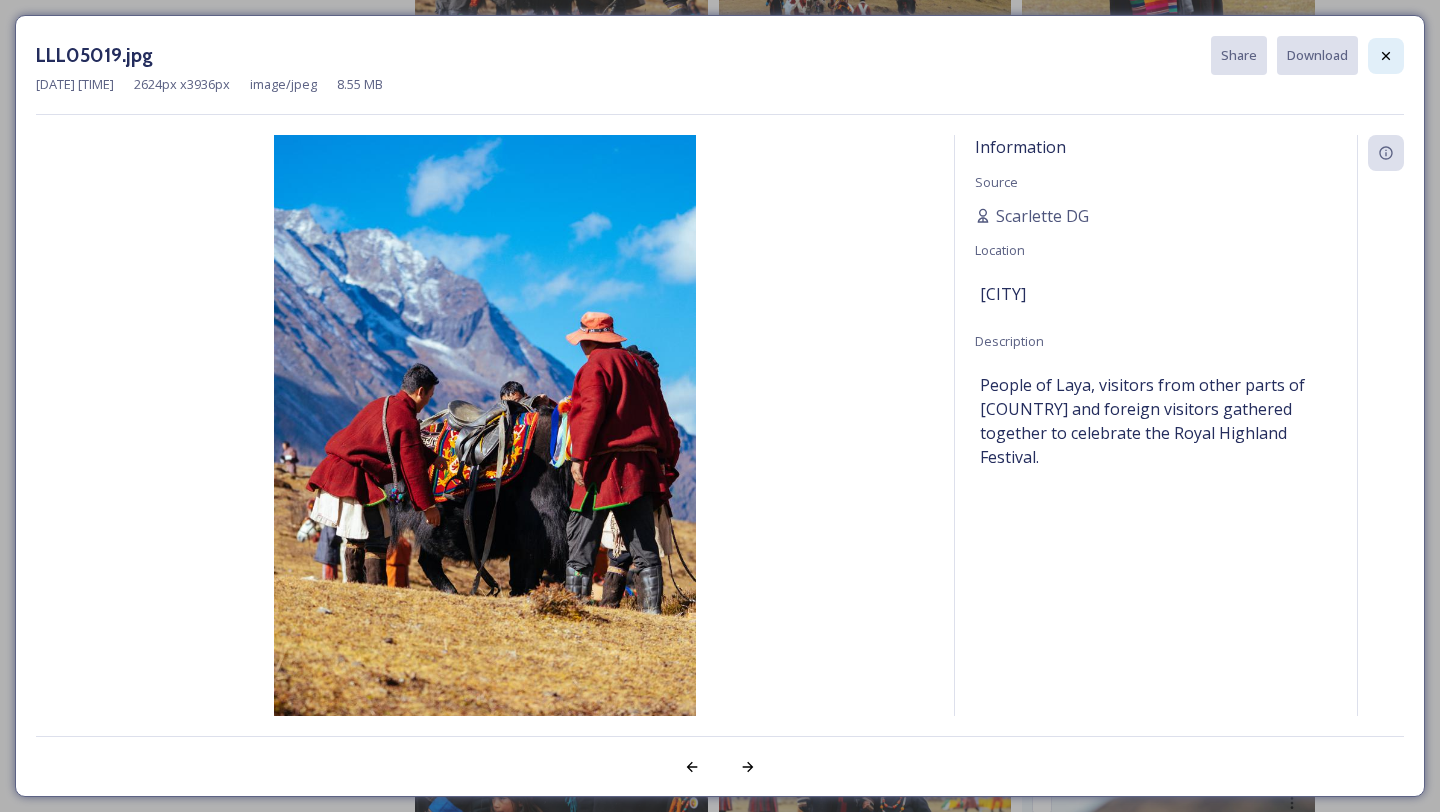 click 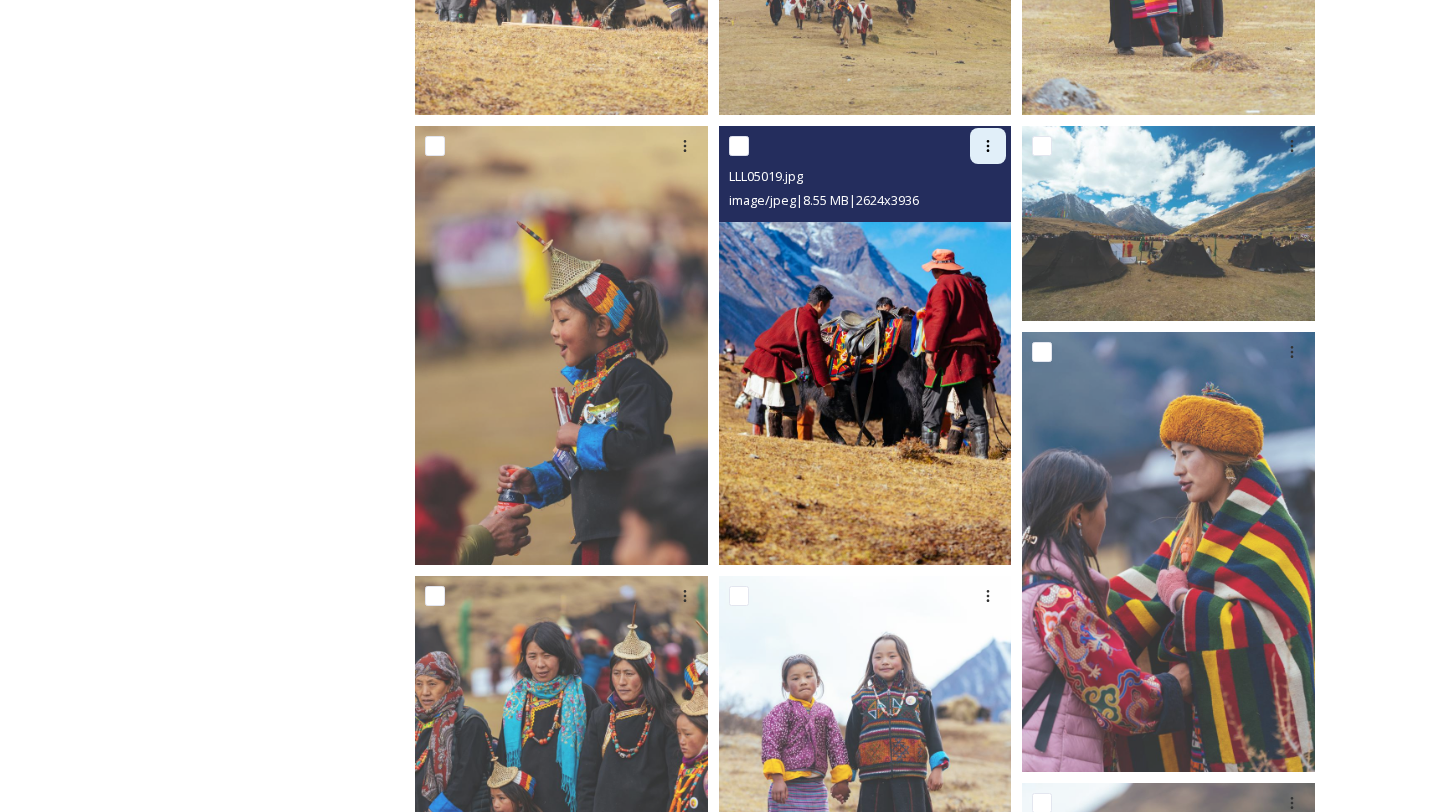 click 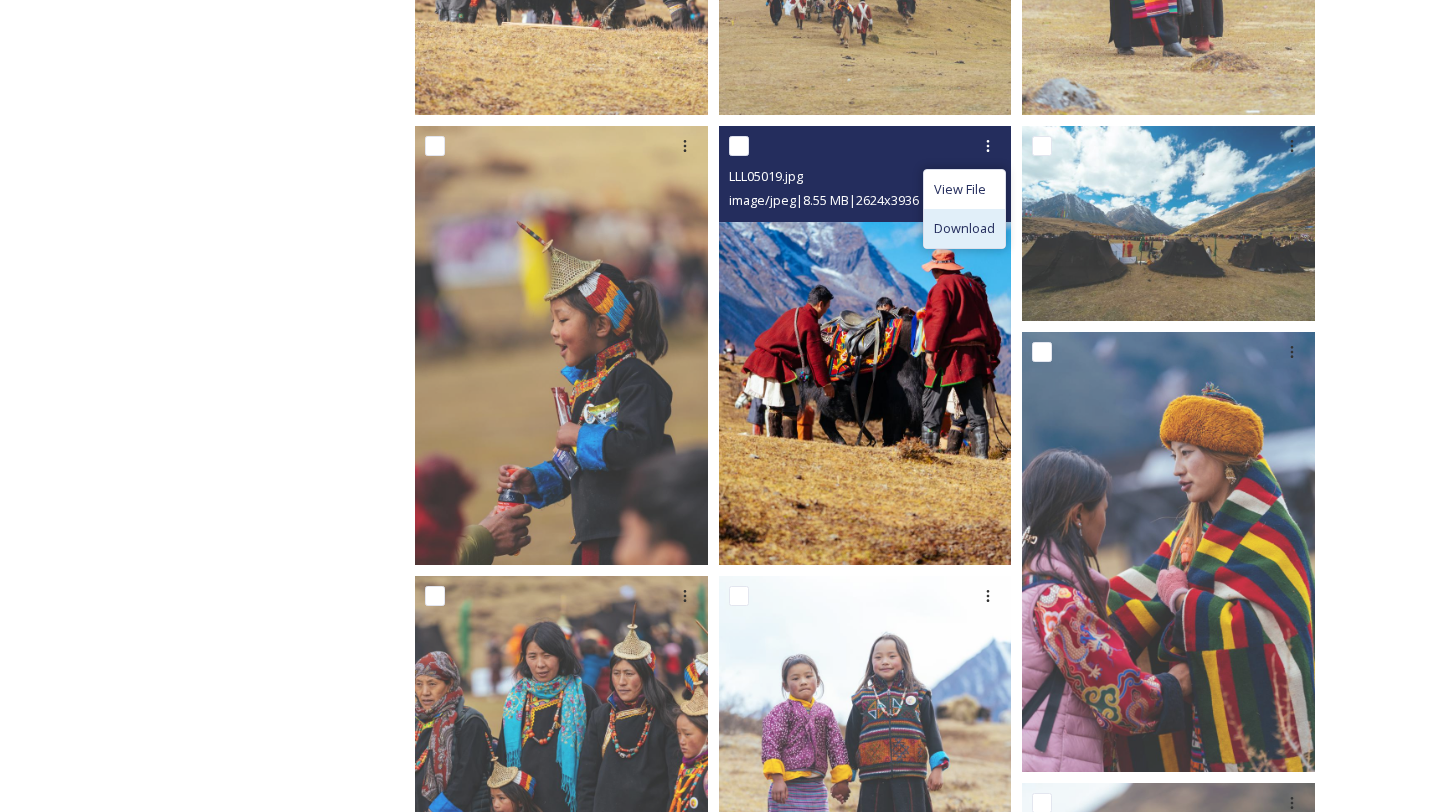 click on "Download" at bounding box center (964, 228) 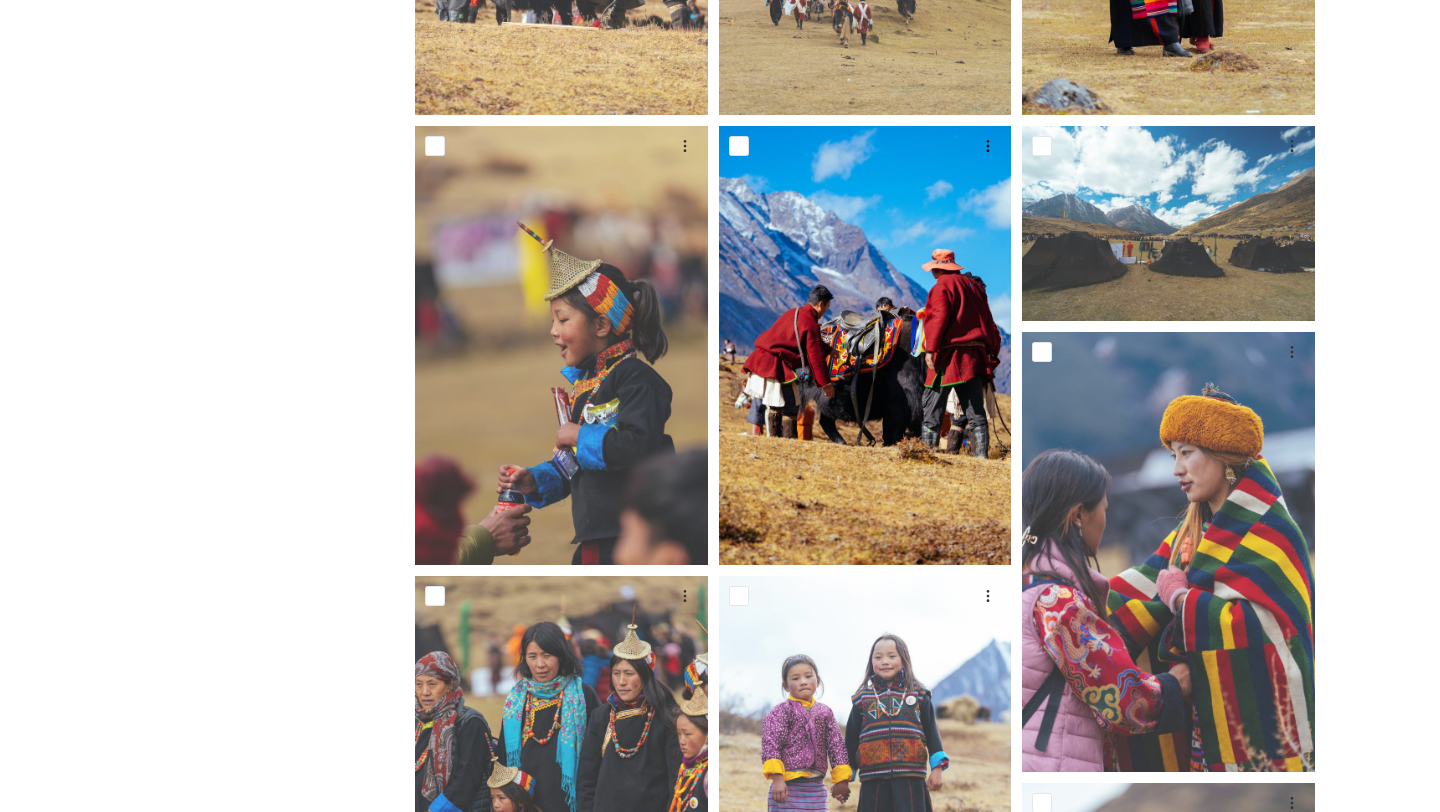 click at bounding box center [1168, -105] 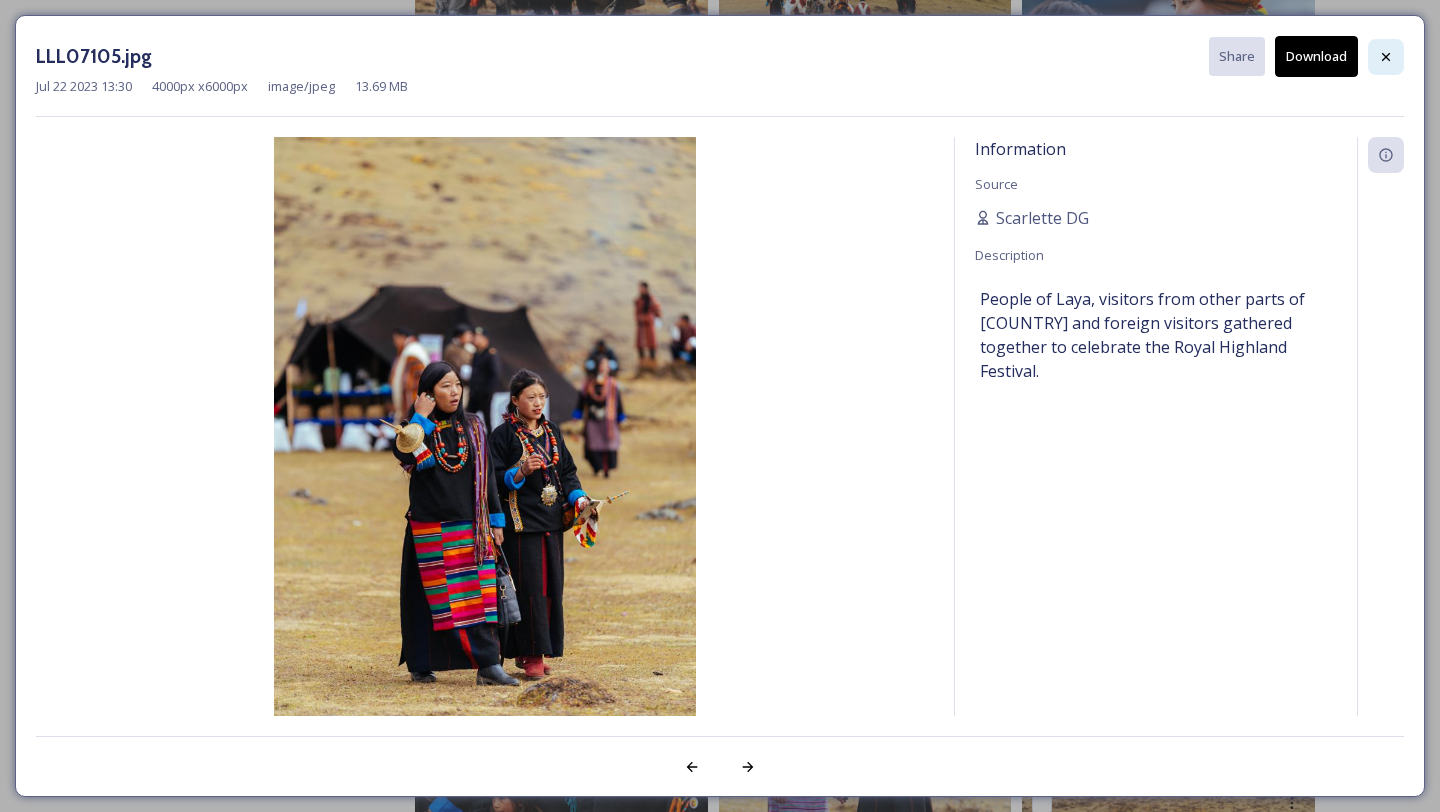 click 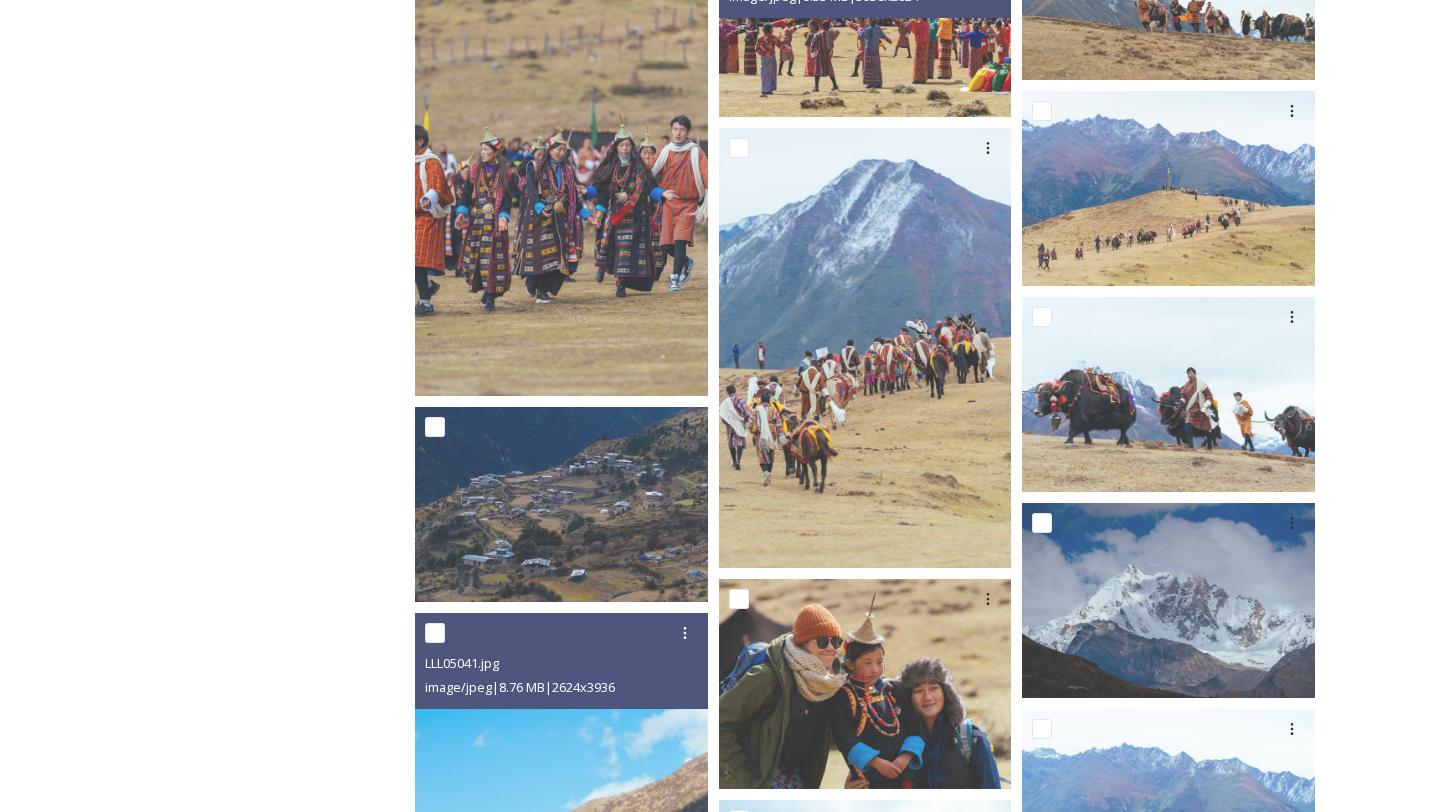 scroll, scrollTop: 2949, scrollLeft: 0, axis: vertical 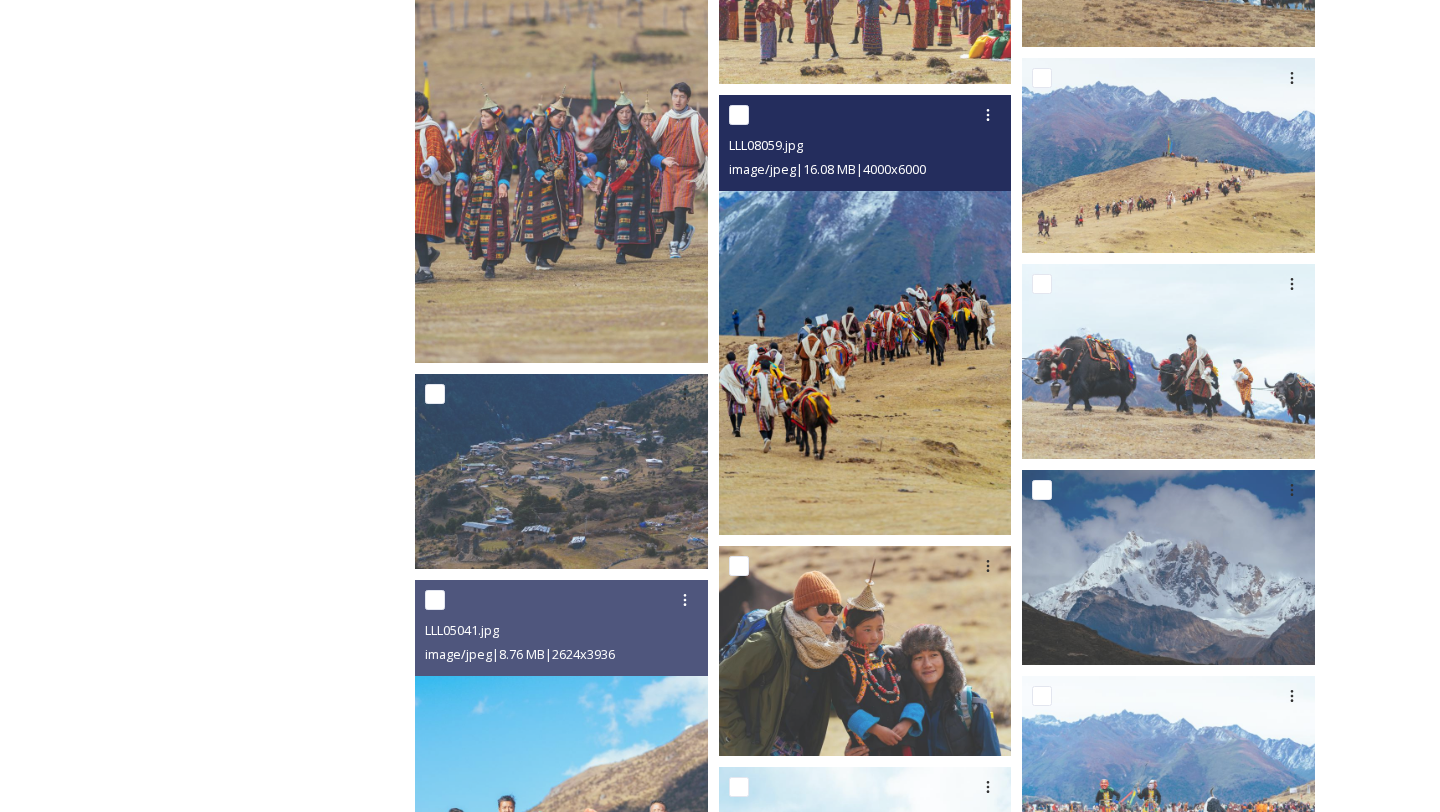 click at bounding box center (865, 315) 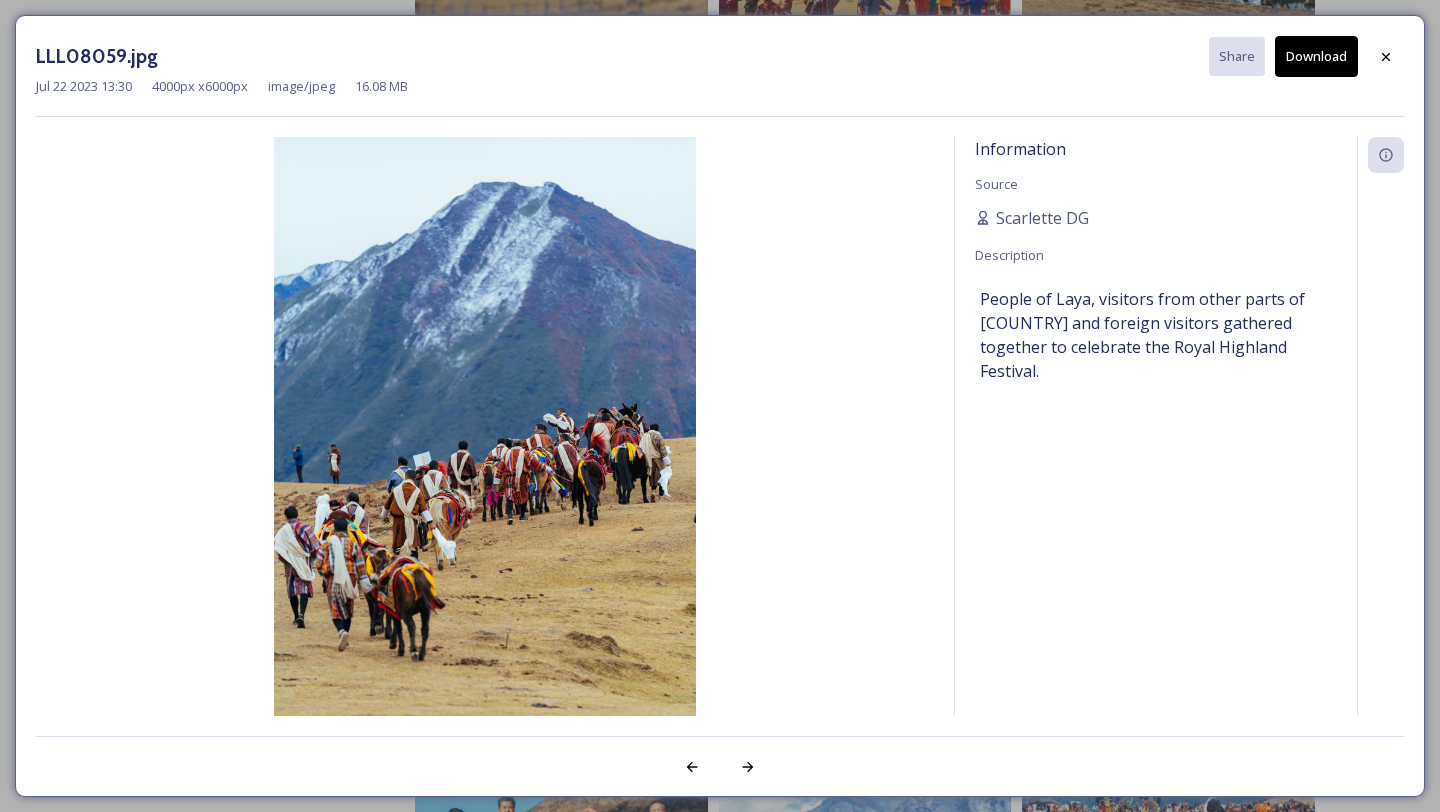 click on "Download" at bounding box center [1316, 56] 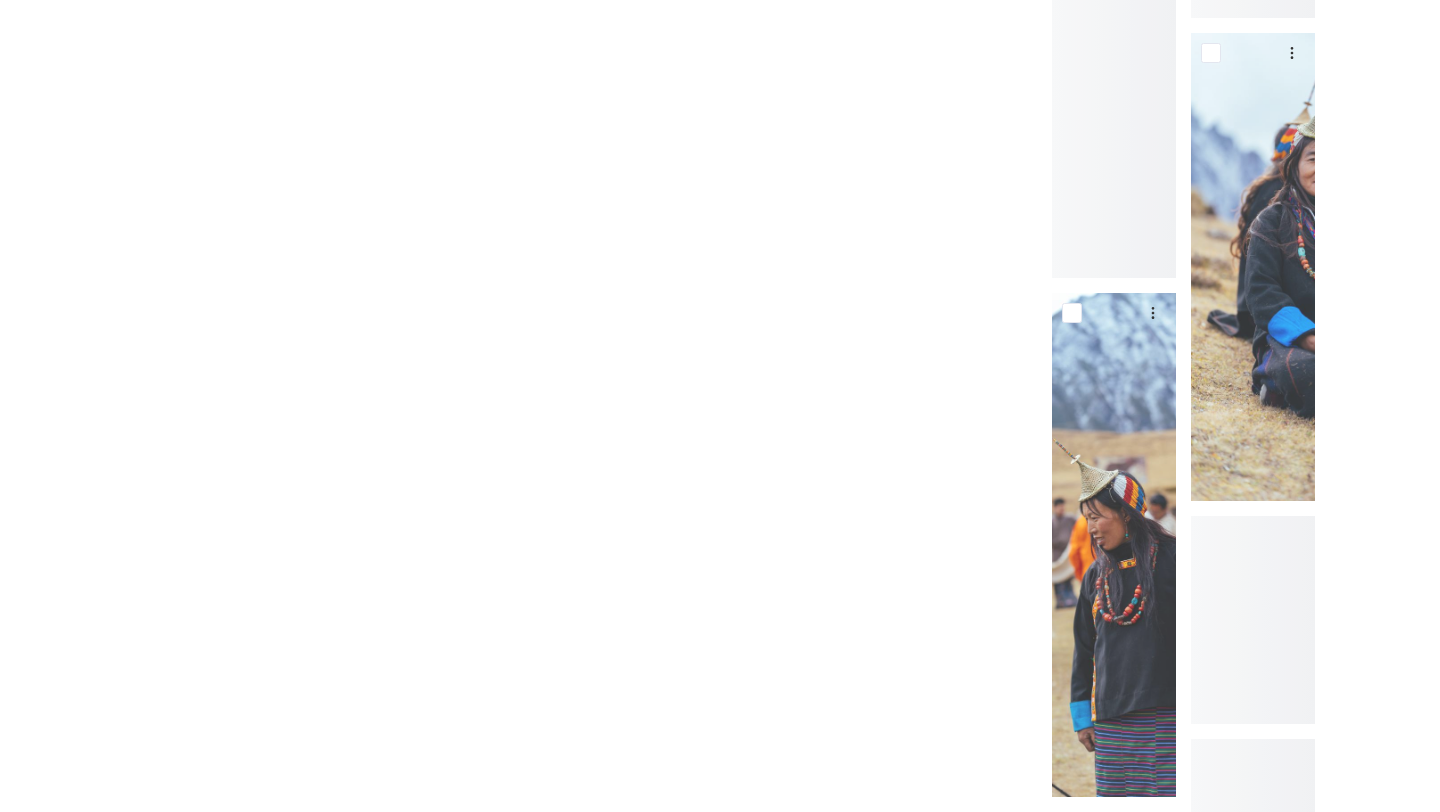 scroll, scrollTop: 3276, scrollLeft: 0, axis: vertical 